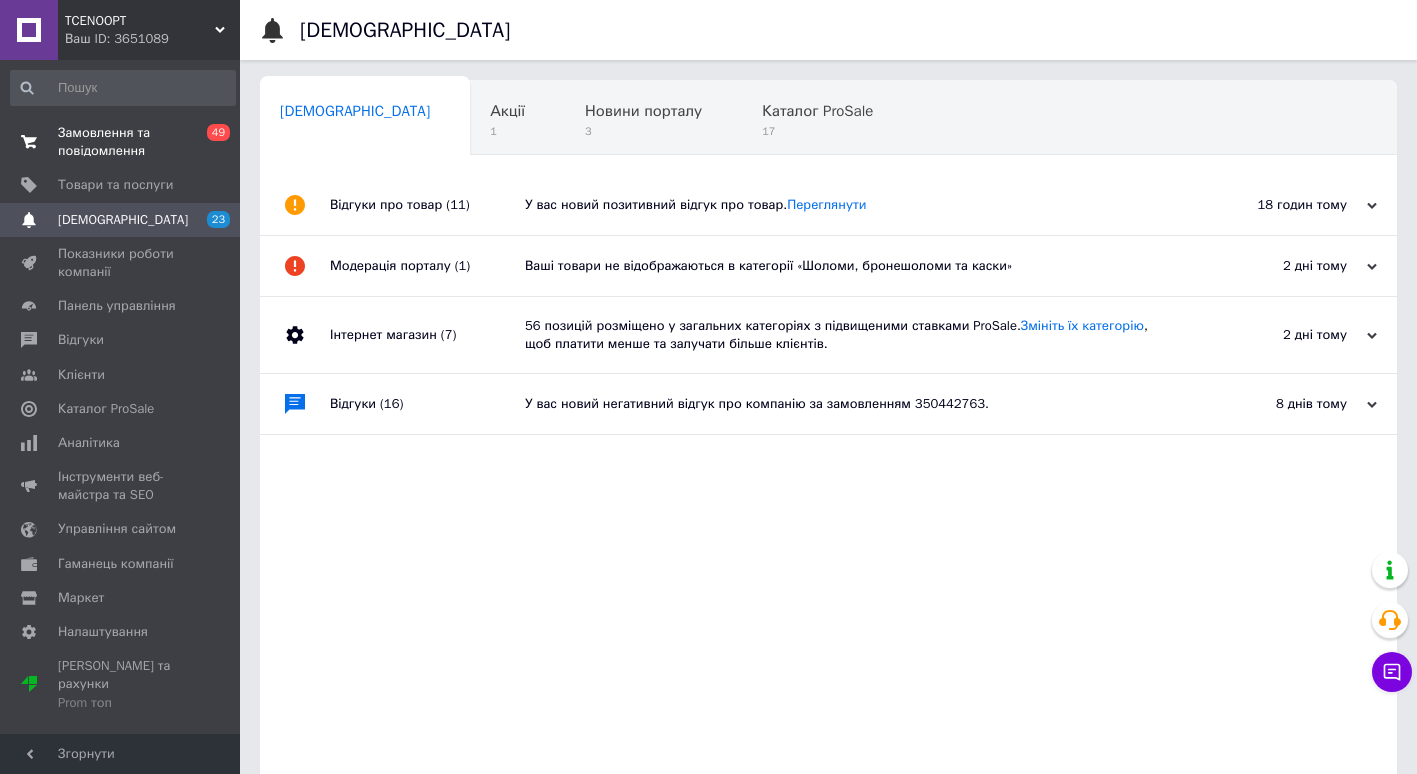 scroll, scrollTop: 0, scrollLeft: 0, axis: both 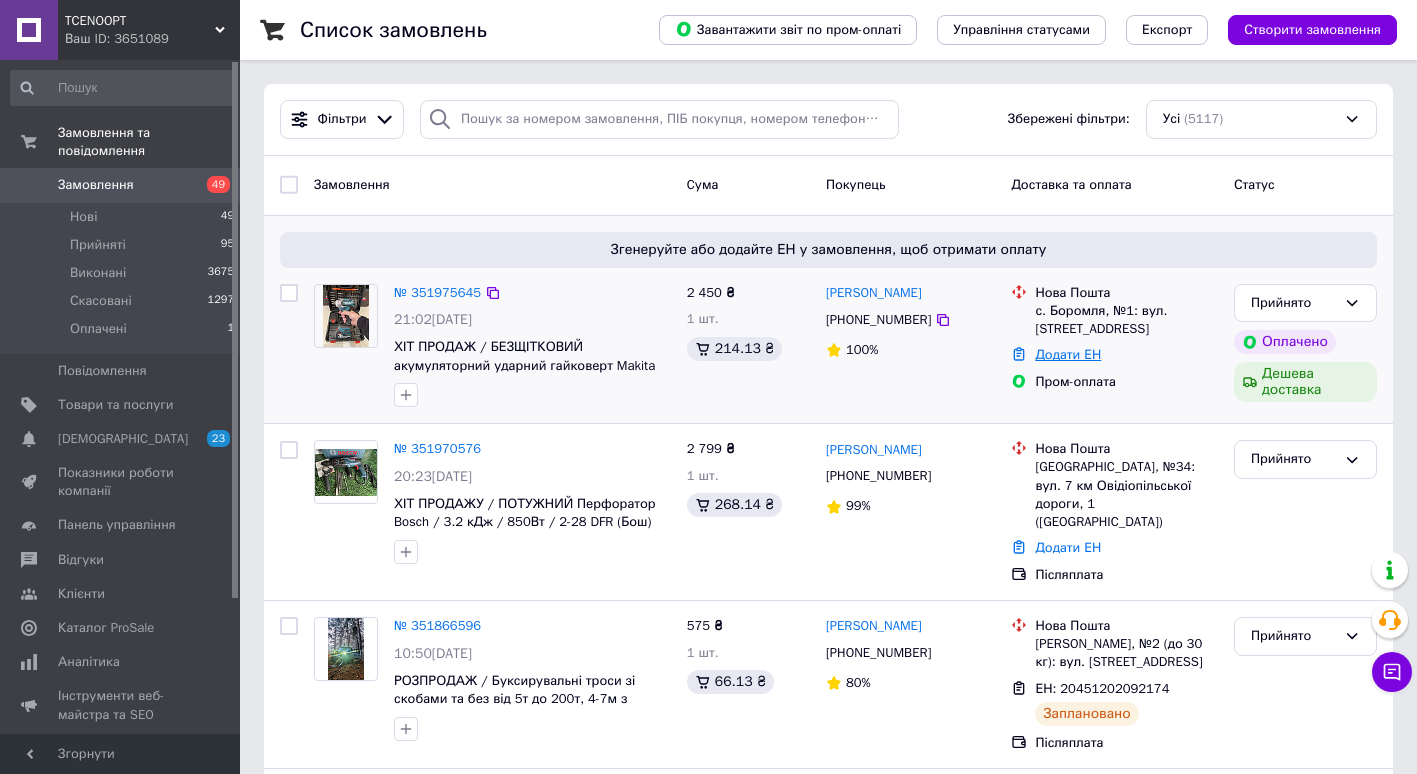 click on "Додати ЕН" at bounding box center (1068, 354) 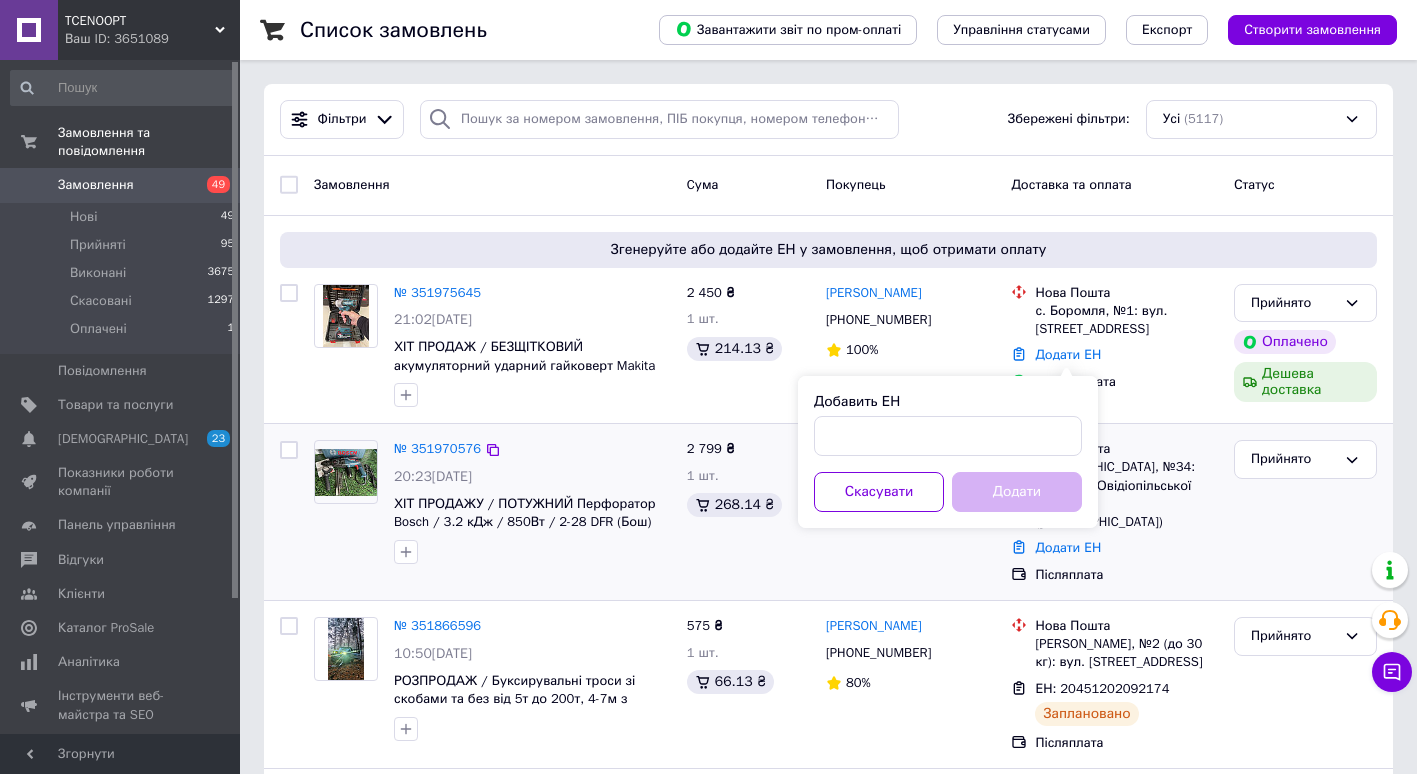 click on "№ 351970576 20:23[DEMOGRAPHIC_DATA] ХІТ ПРОДАЖУ / ПОТУЖНИЙ Перфоратор Bosch / 3.2 кДж / 850Вт / 2-28 DFR (Бош) дрелька / дриль / ГАРАНТІЯ" at bounding box center (532, 502) 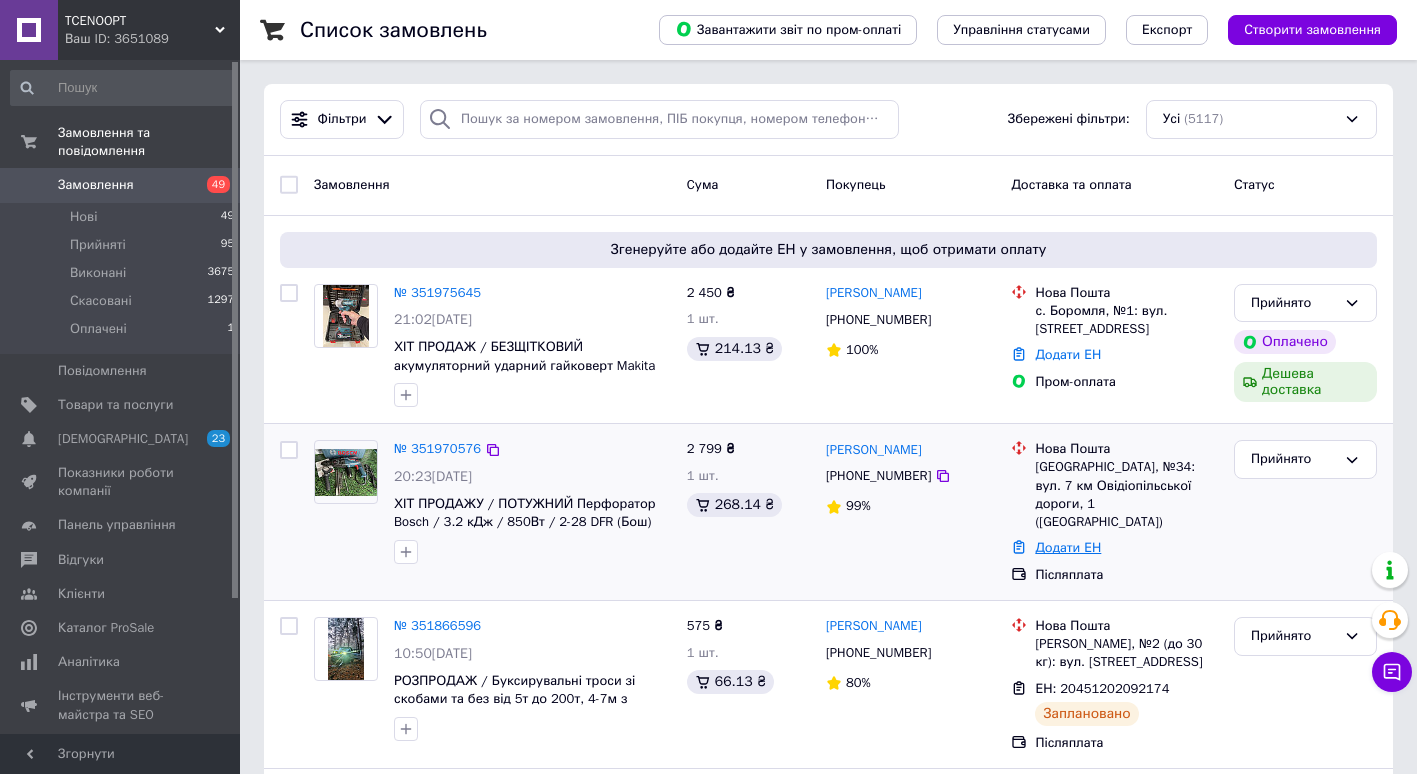 click on "Додати ЕН" at bounding box center [1068, 547] 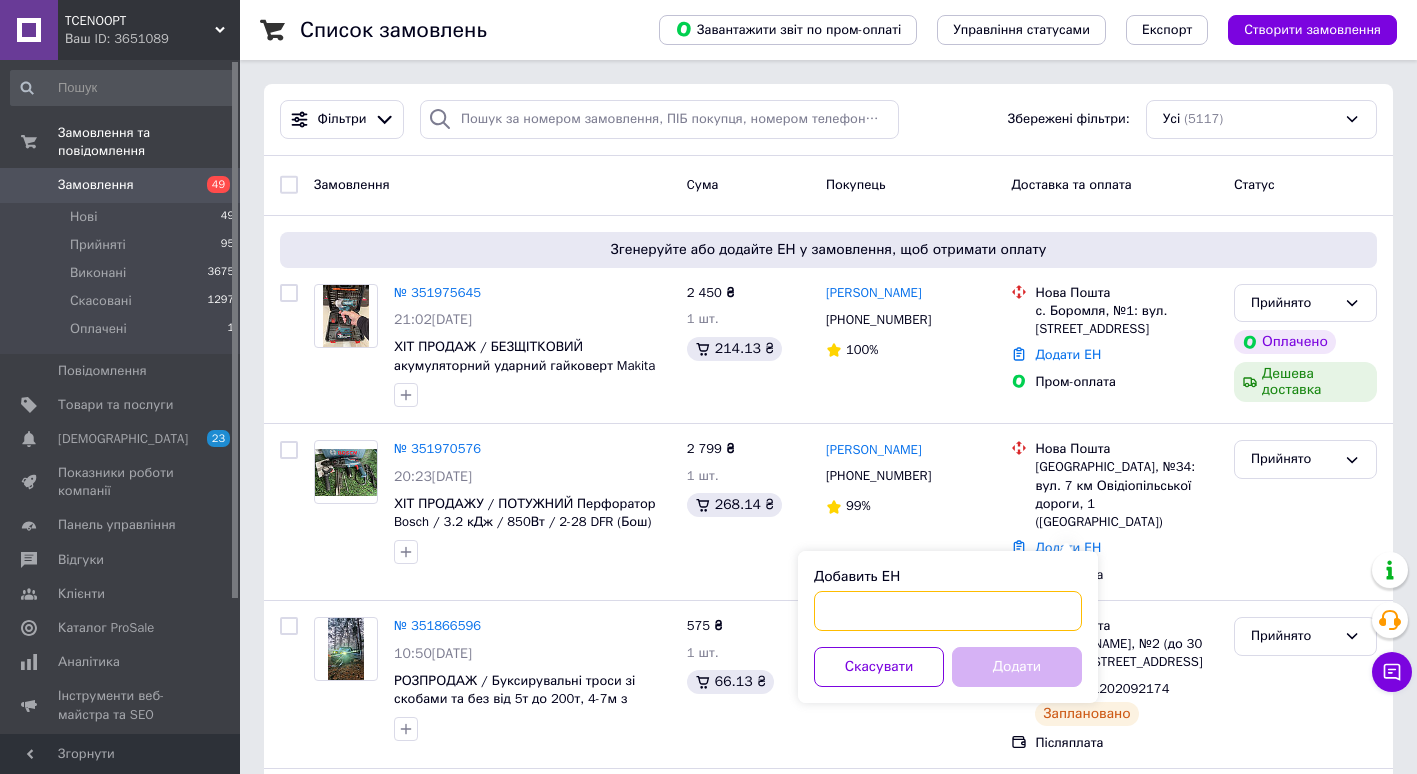 click on "Добавить ЕН" at bounding box center [948, 611] 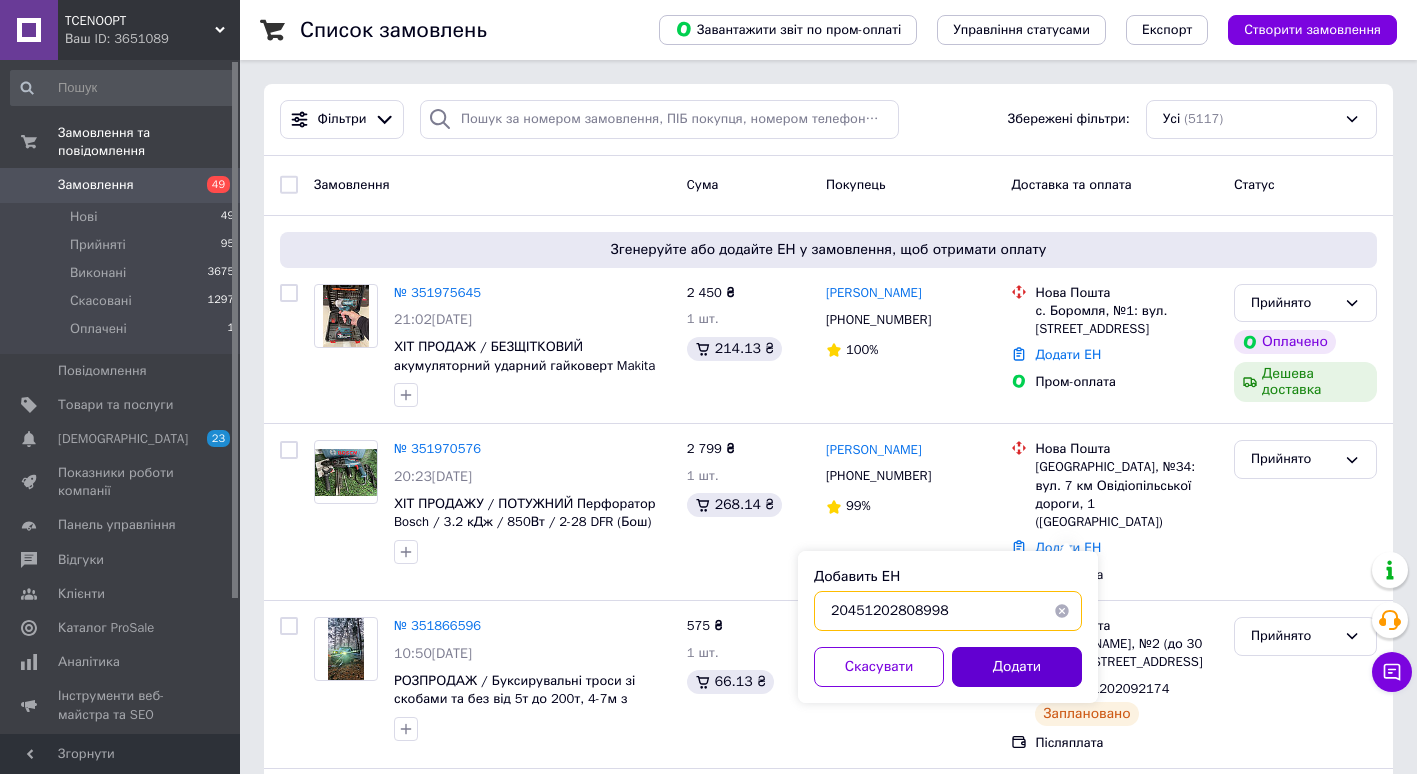 type on "20451202808998" 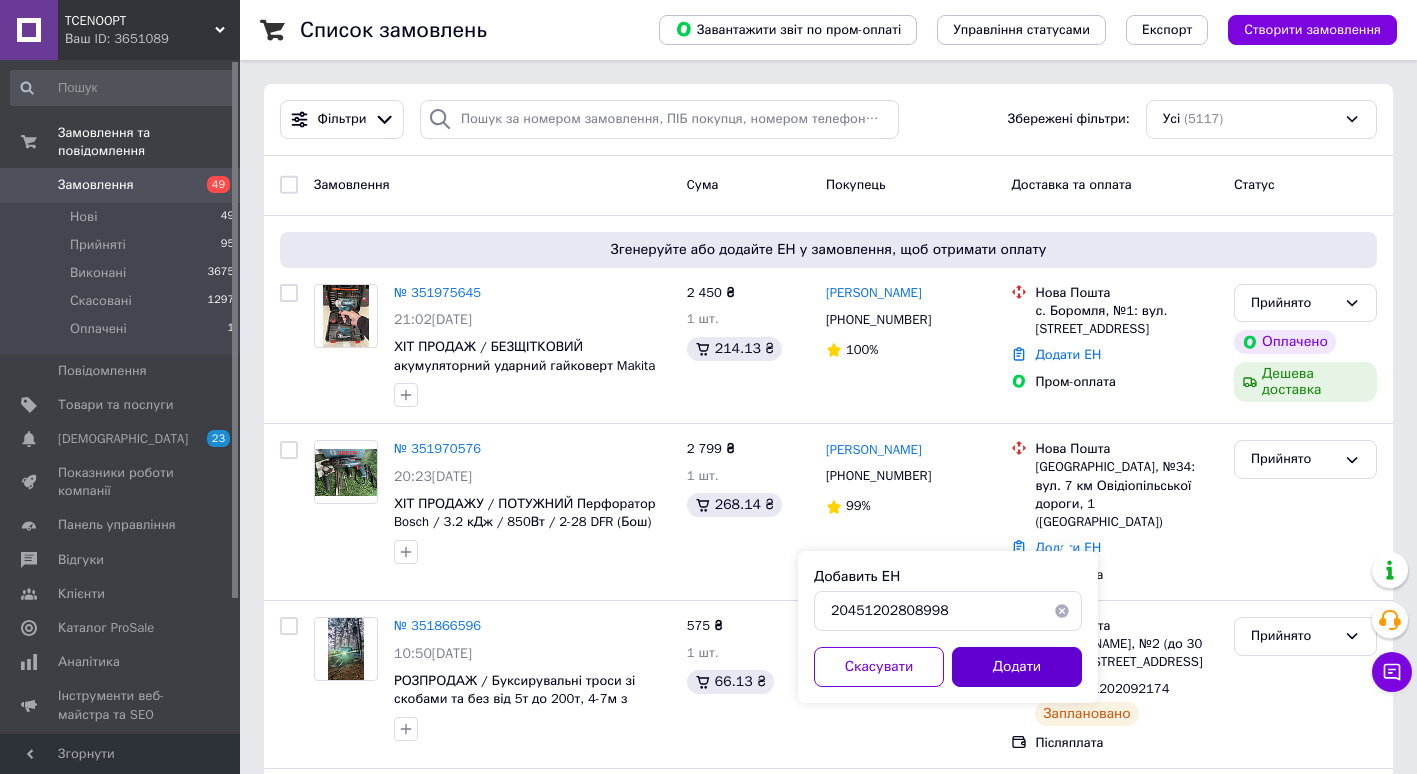 click on "Додати" at bounding box center [1017, 667] 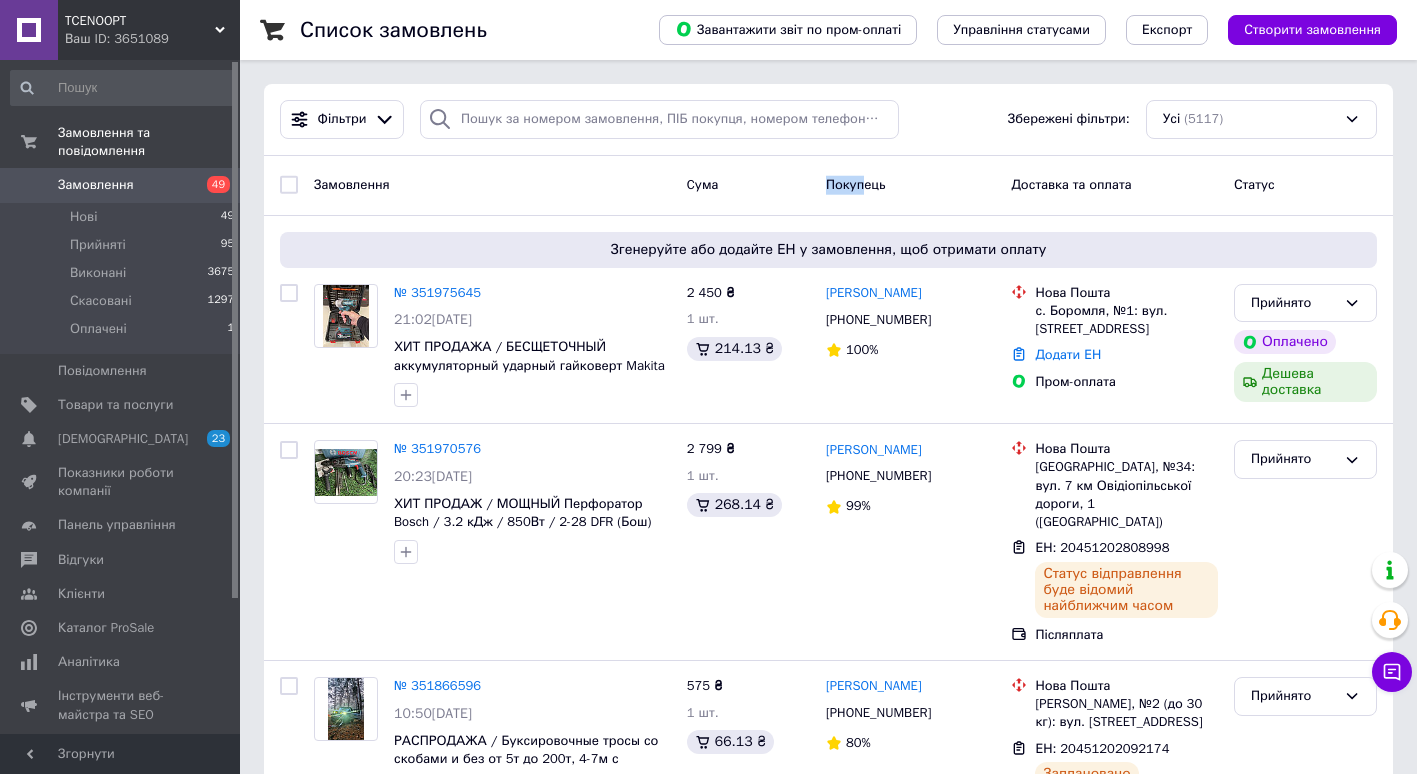 drag, startPoint x: 817, startPoint y: 185, endPoint x: 862, endPoint y: 184, distance: 45.01111 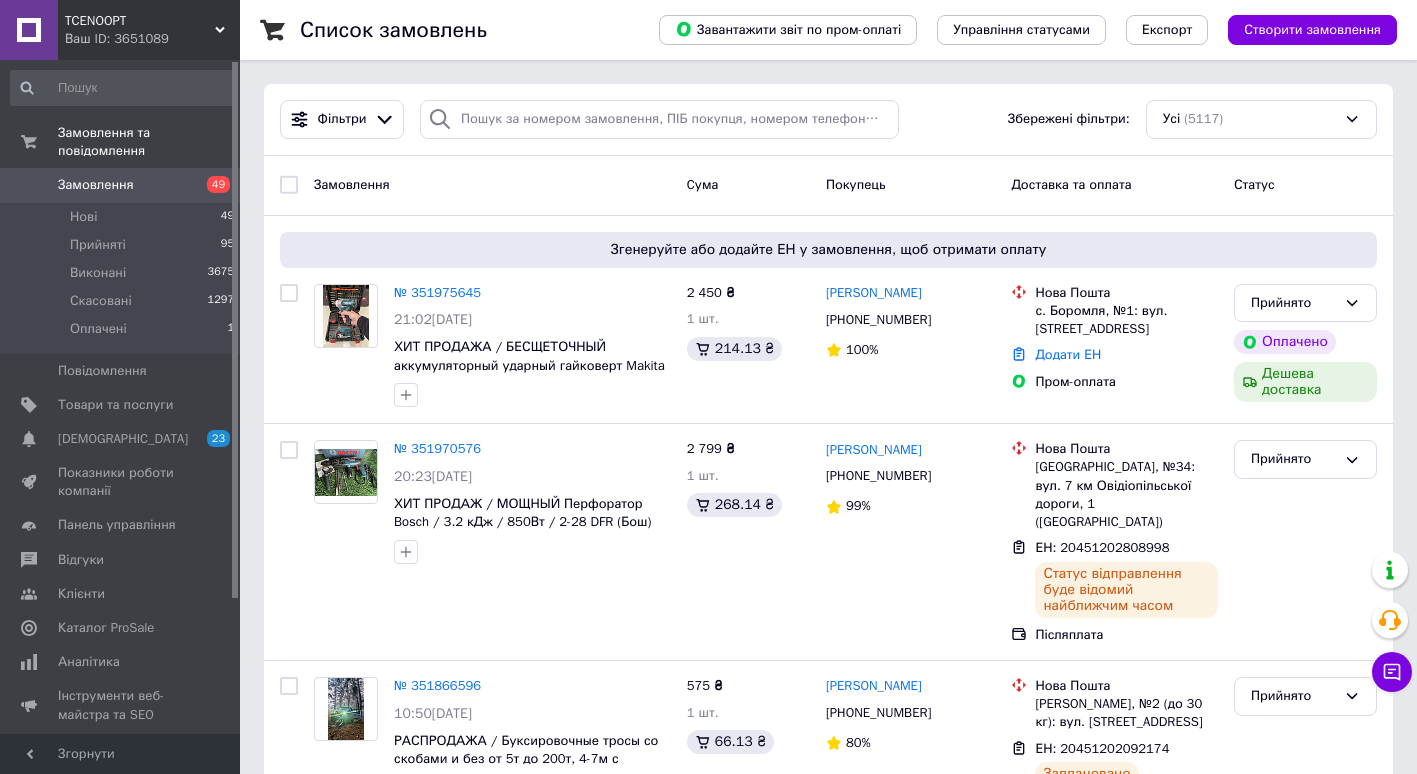 drag, startPoint x: 862, startPoint y: 184, endPoint x: 913, endPoint y: 194, distance: 51.971146 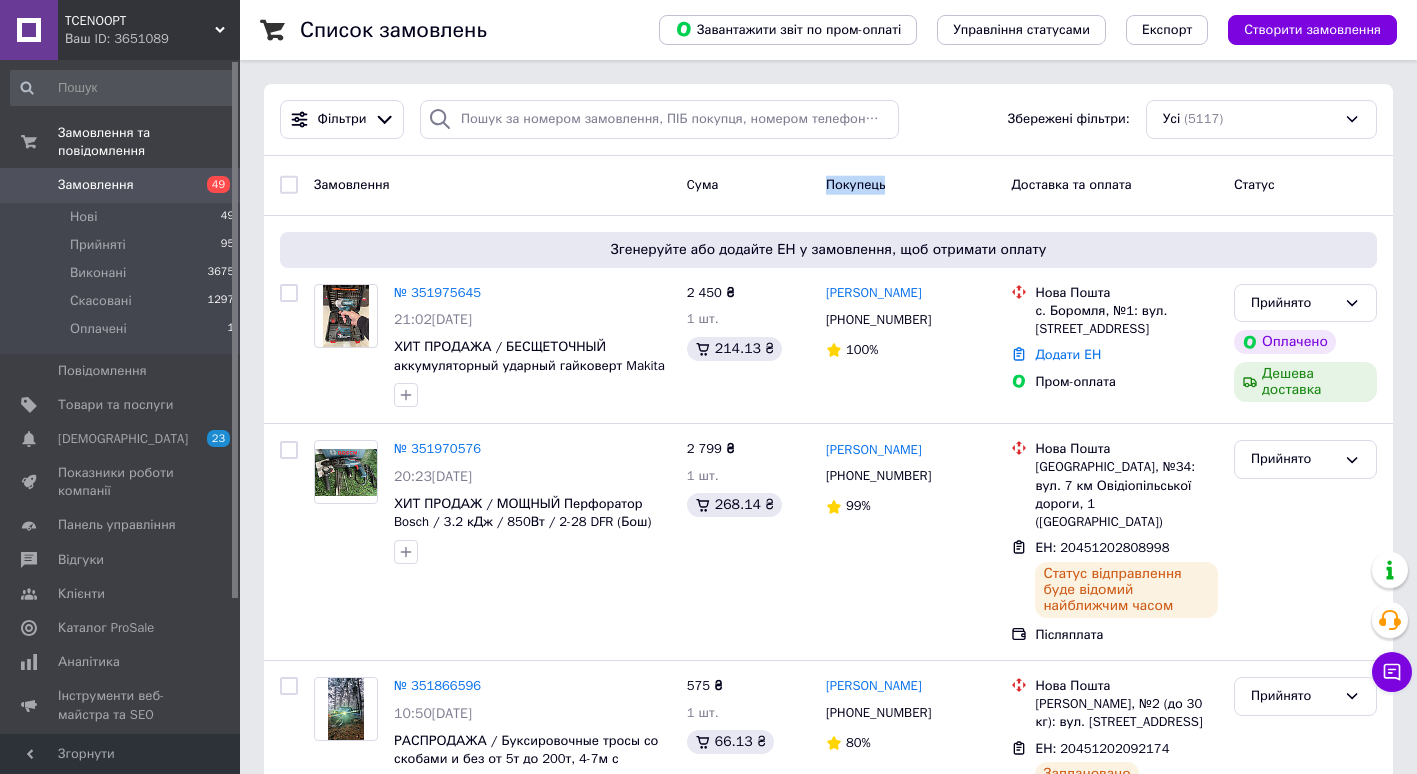 drag, startPoint x: 895, startPoint y: 183, endPoint x: 816, endPoint y: 187, distance: 79.101204 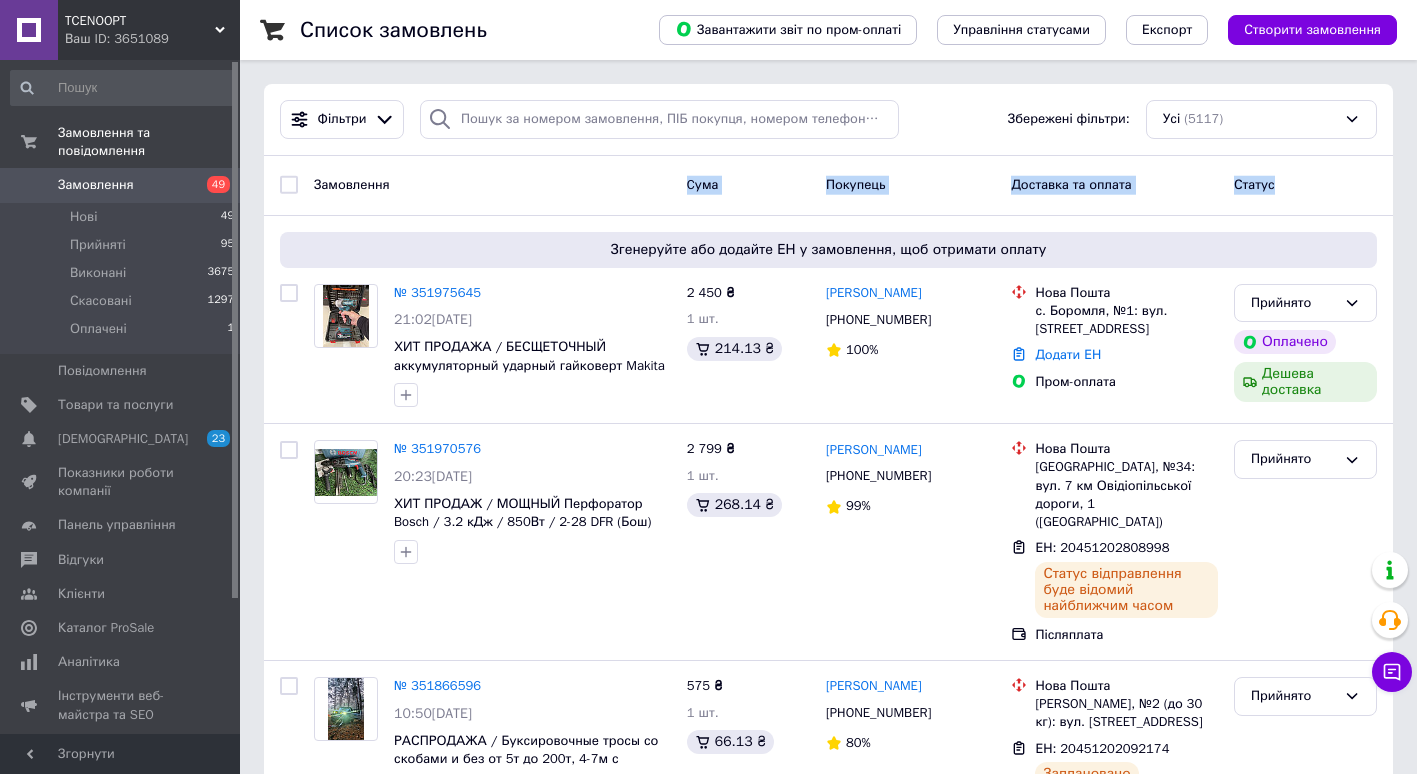 drag, startPoint x: 677, startPoint y: 187, endPoint x: 1323, endPoint y: 186, distance: 646.0008 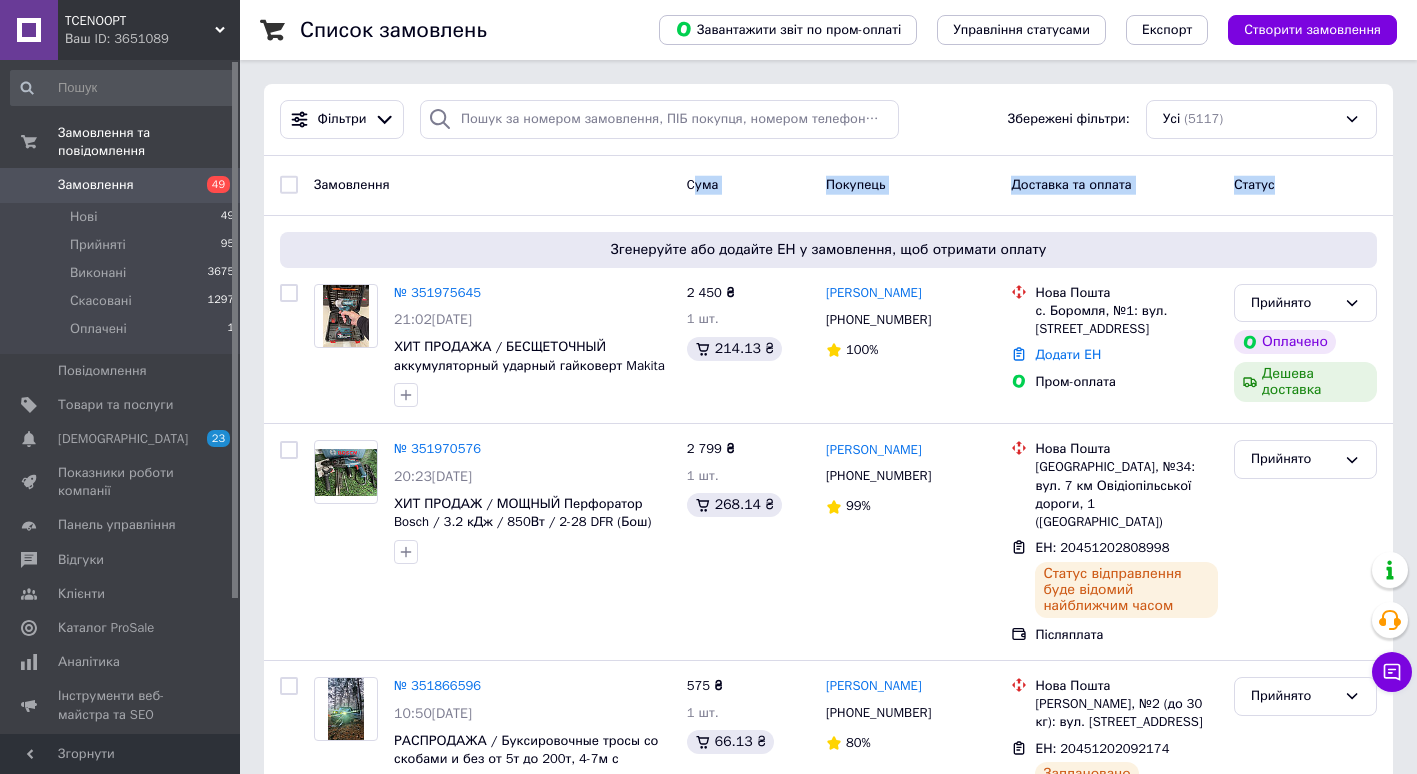 drag, startPoint x: 692, startPoint y: 189, endPoint x: 1278, endPoint y: 182, distance: 586.0418 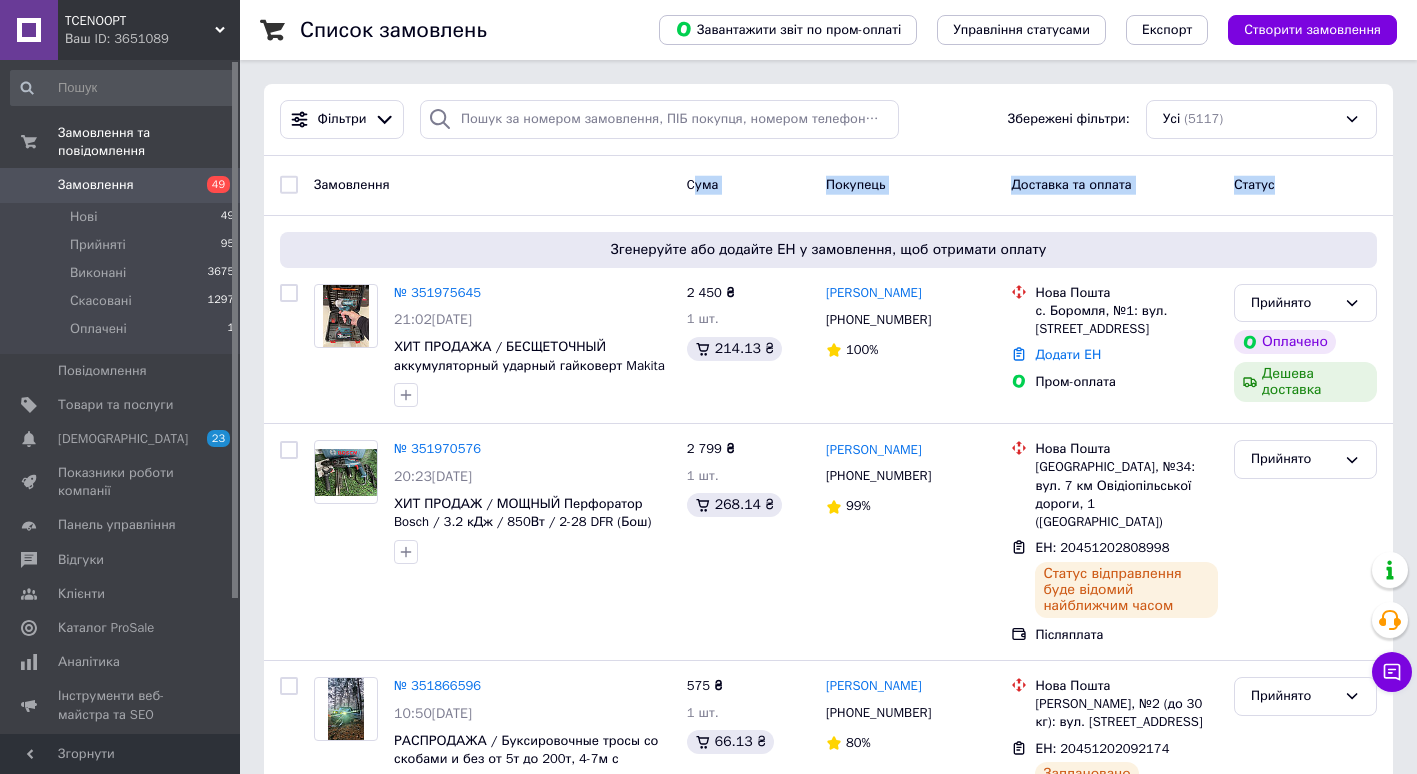 click on "Cума" at bounding box center (703, 184) 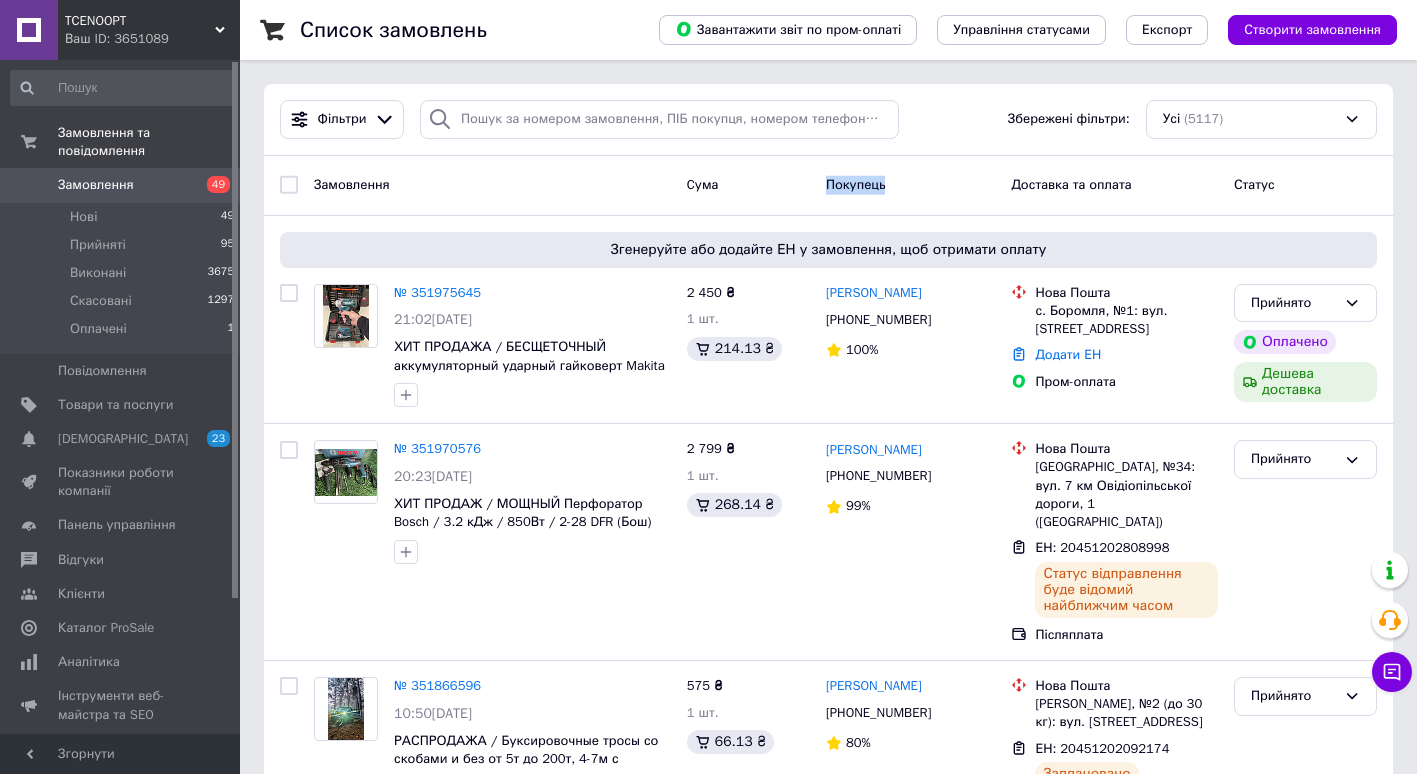 drag, startPoint x: 828, startPoint y: 184, endPoint x: 920, endPoint y: 188, distance: 92.086914 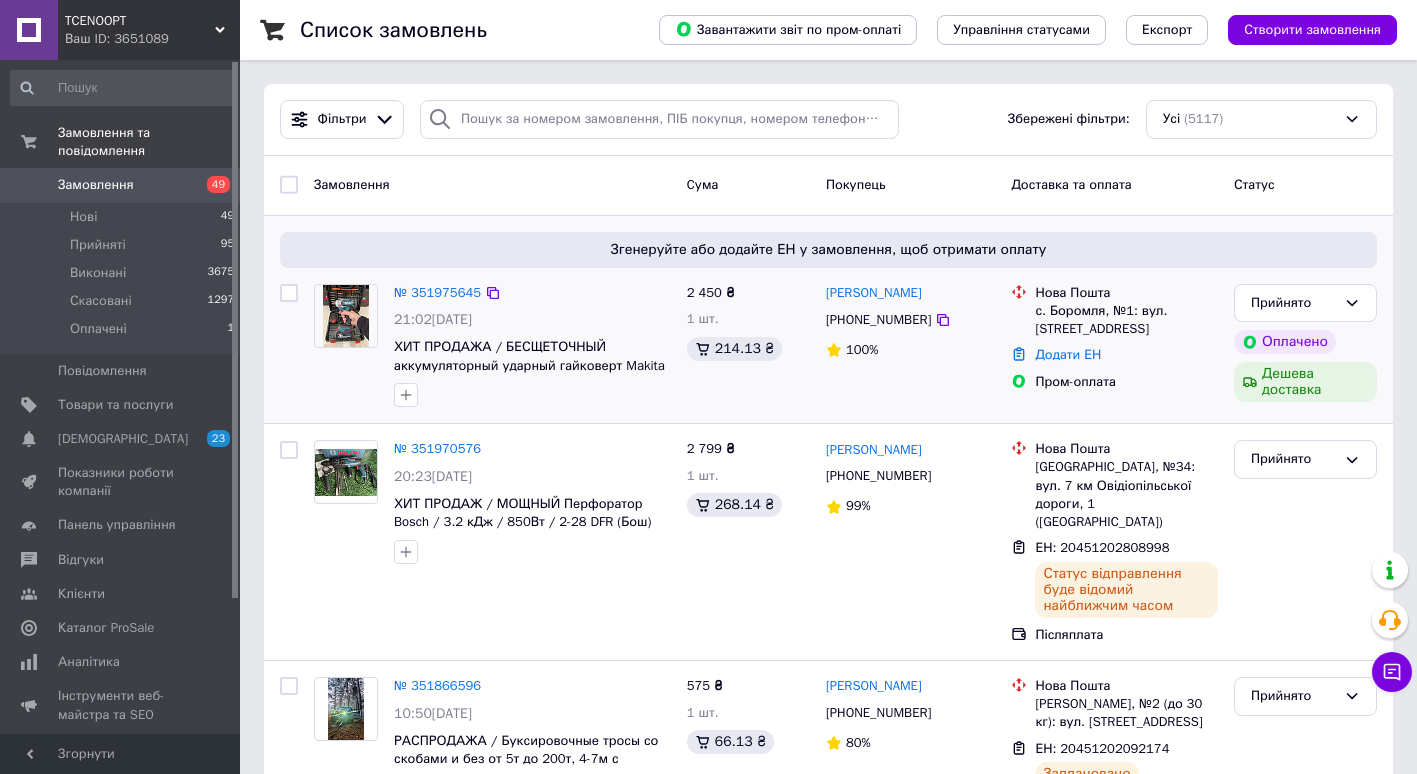 drag, startPoint x: 920, startPoint y: 188, endPoint x: 989, endPoint y: 217, distance: 74.84651 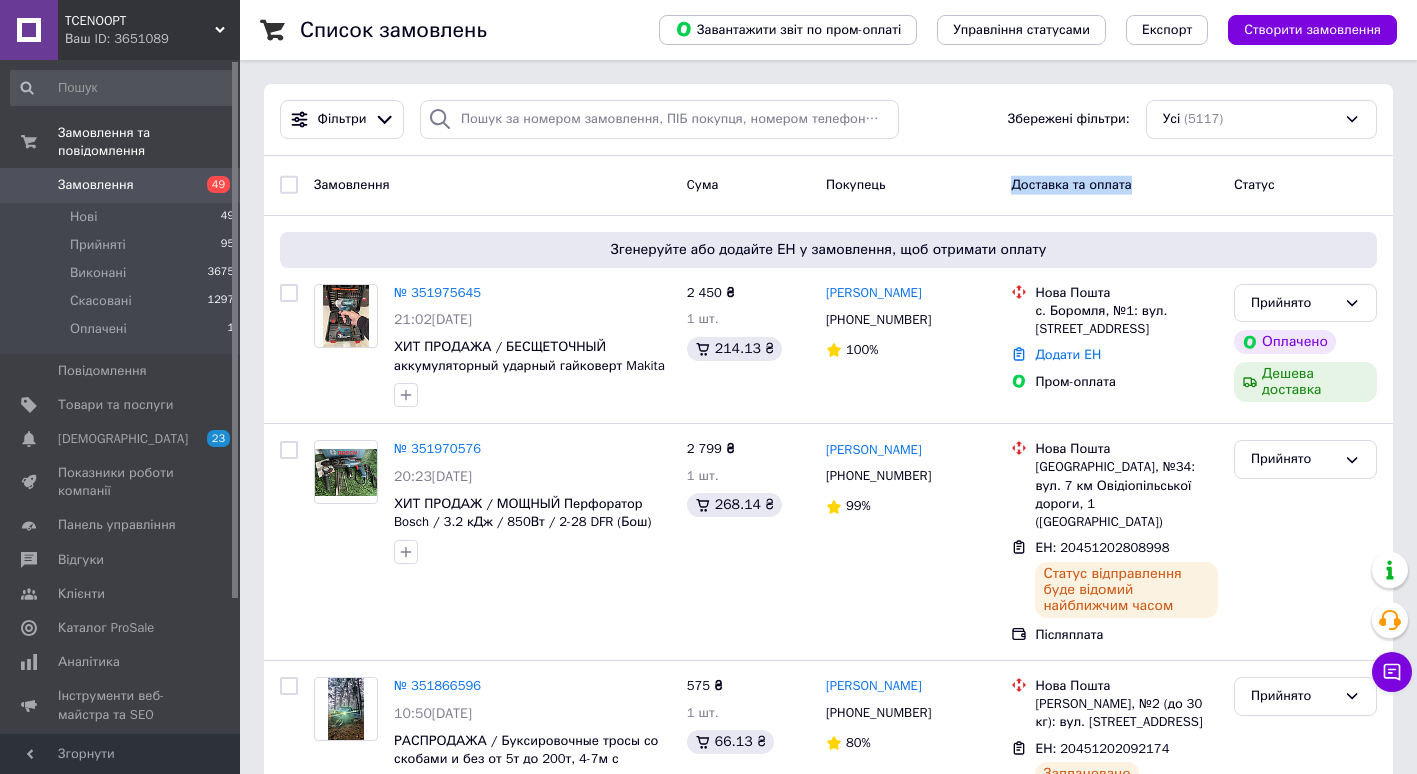 drag, startPoint x: 1012, startPoint y: 184, endPoint x: 1209, endPoint y: 192, distance: 197.16237 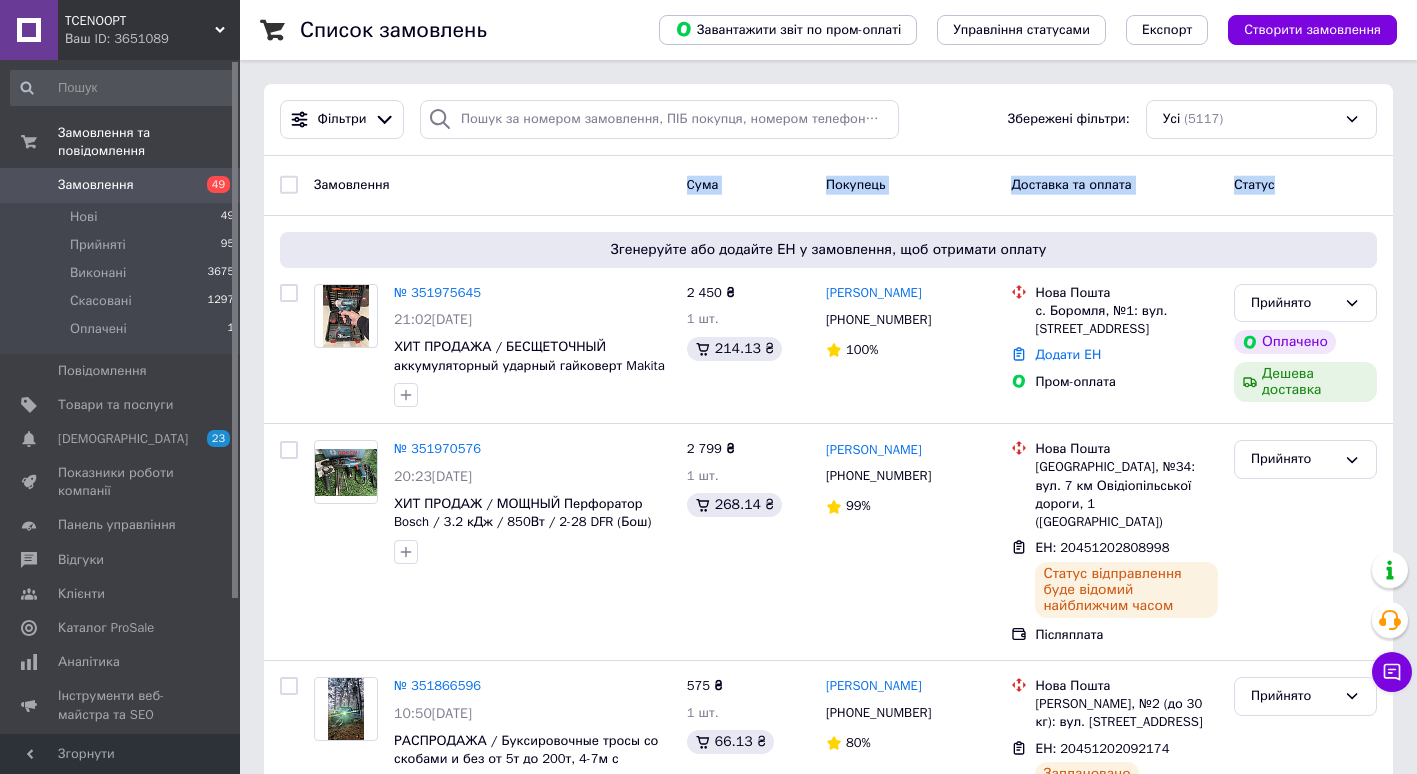 drag, startPoint x: 678, startPoint y: 180, endPoint x: 1331, endPoint y: 211, distance: 653.7354 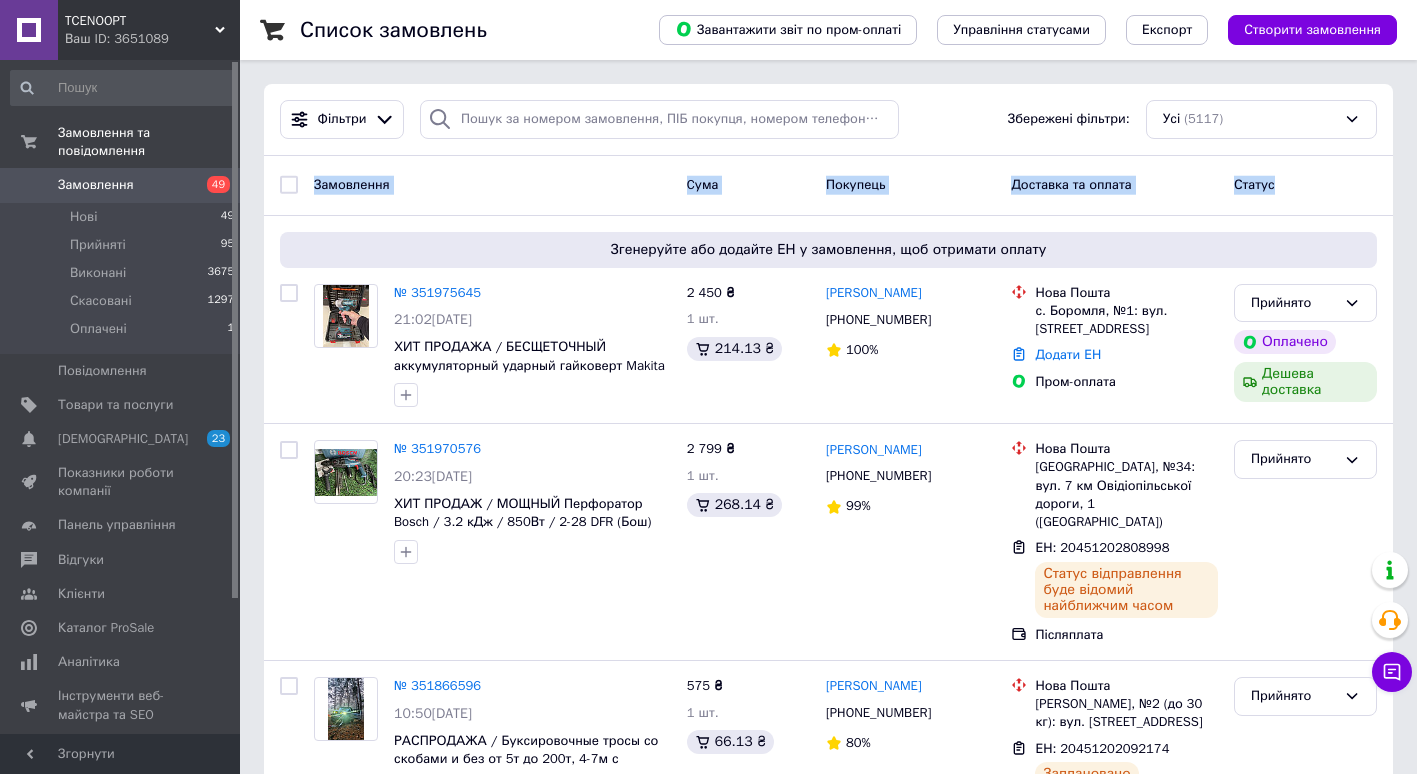 drag, startPoint x: 310, startPoint y: 180, endPoint x: 1303, endPoint y: 190, distance: 993.05035 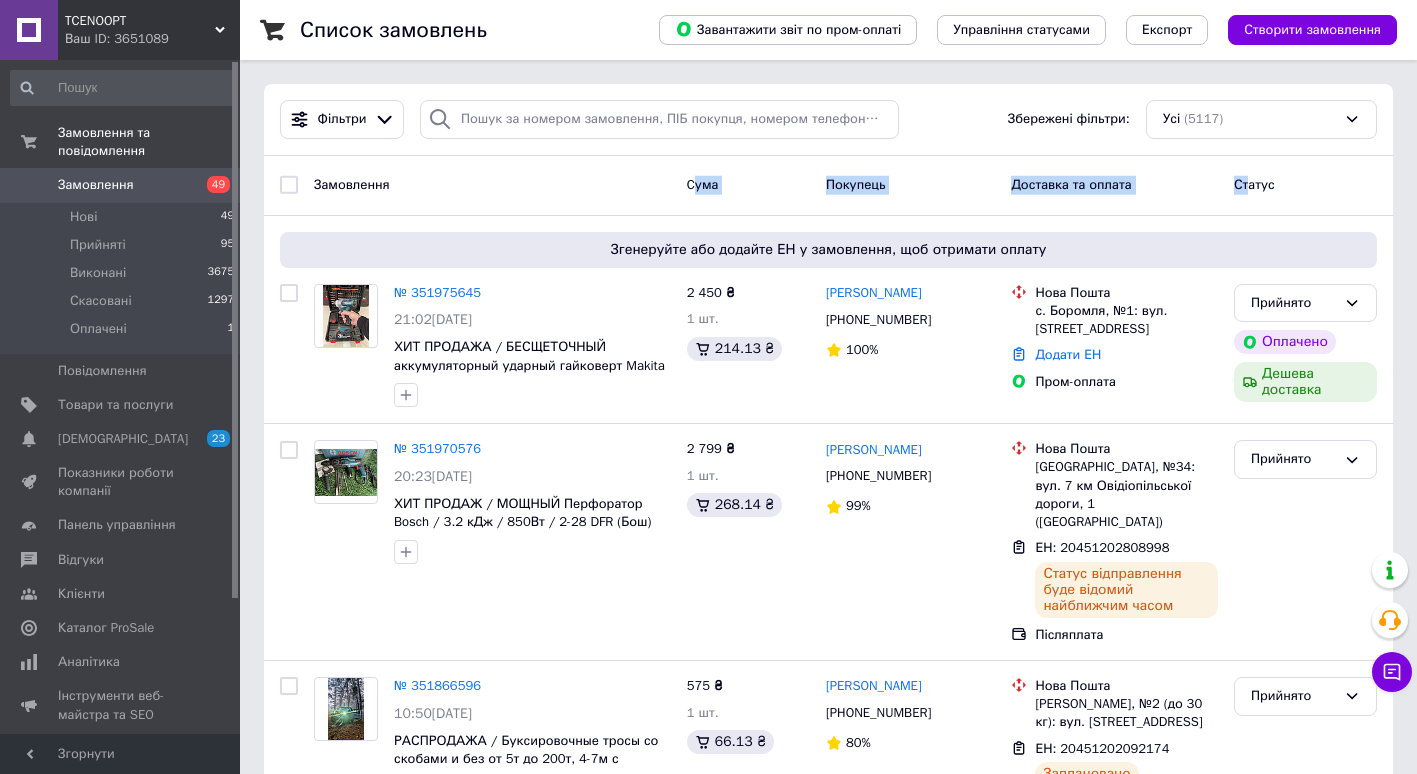 drag, startPoint x: 691, startPoint y: 187, endPoint x: 1254, endPoint y: 191, distance: 563.0142 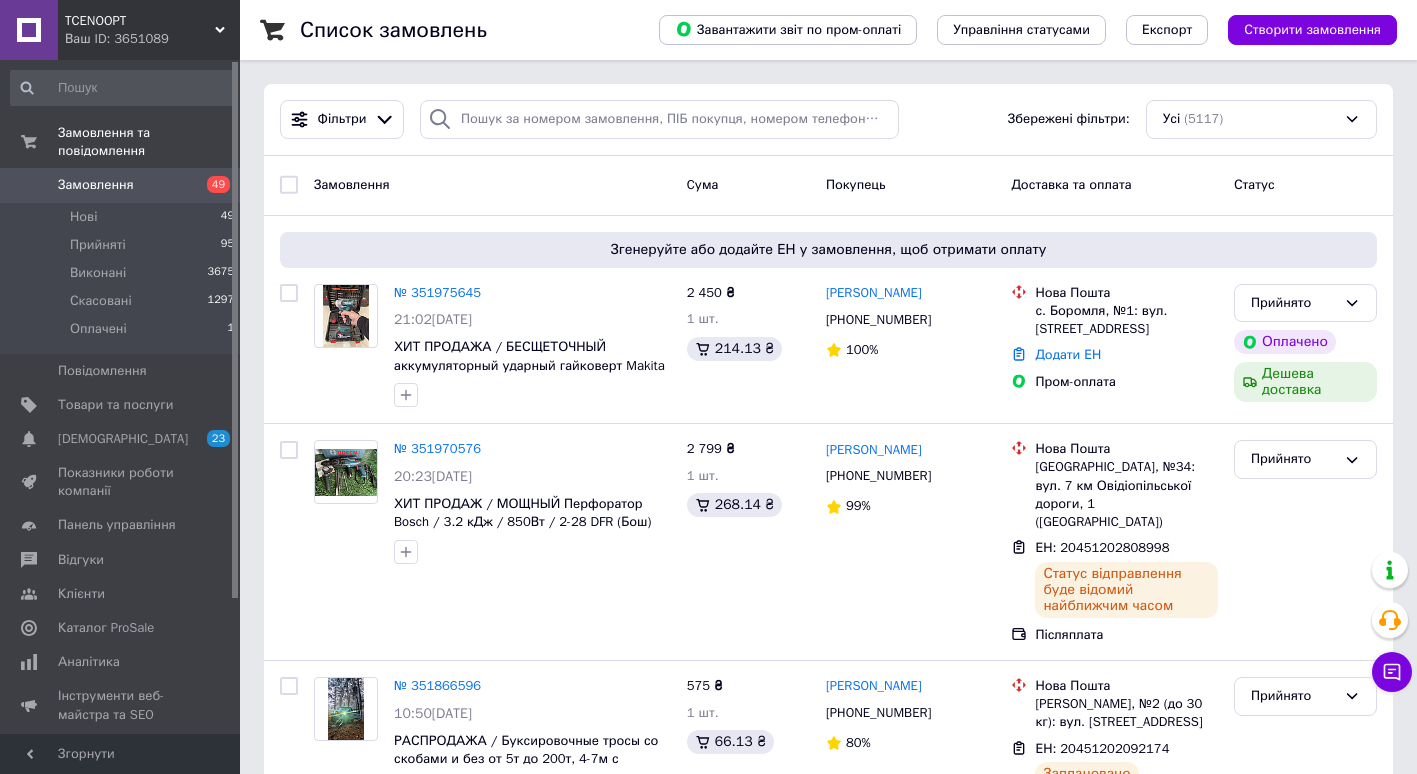 drag, startPoint x: 1254, startPoint y: 191, endPoint x: 1297, endPoint y: 193, distance: 43.046486 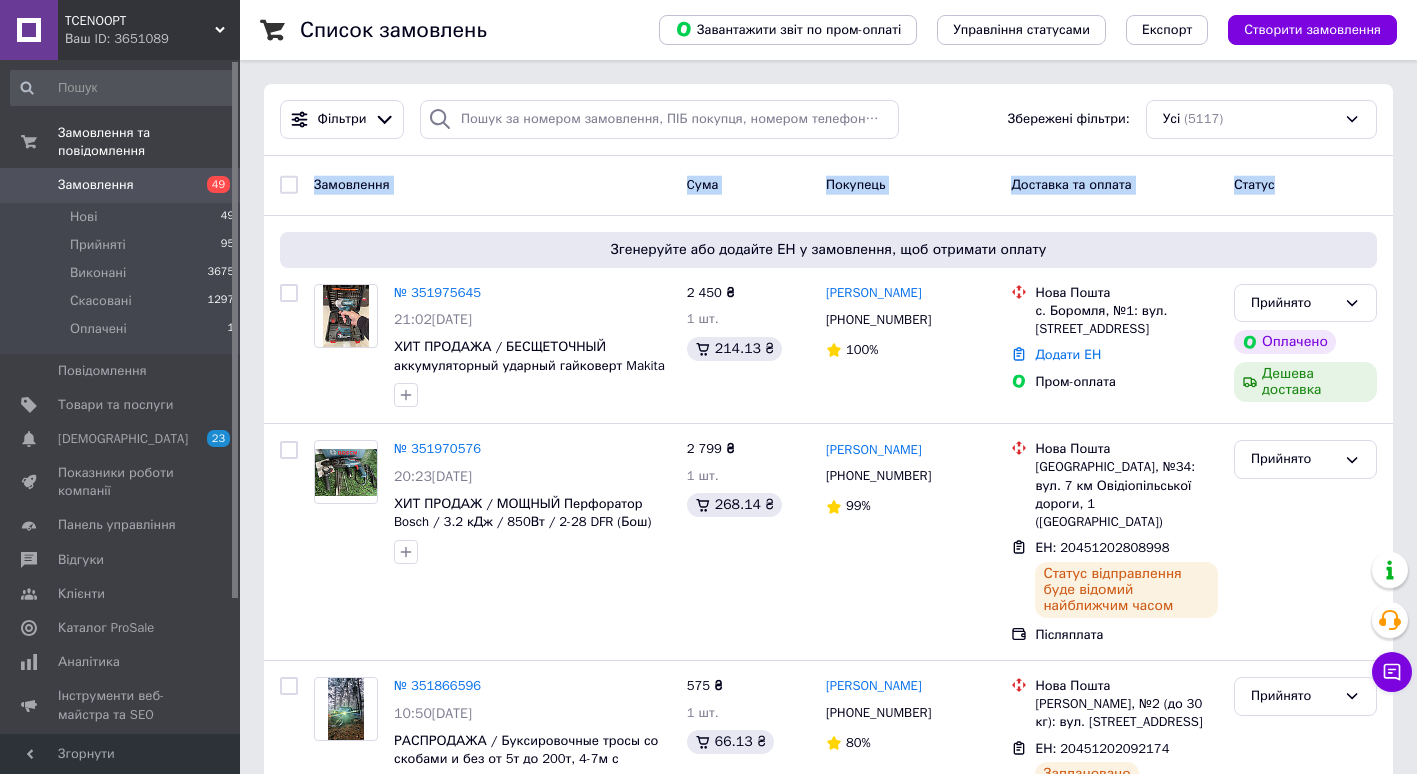 drag, startPoint x: 1279, startPoint y: 187, endPoint x: 311, endPoint y: 189, distance: 968.0021 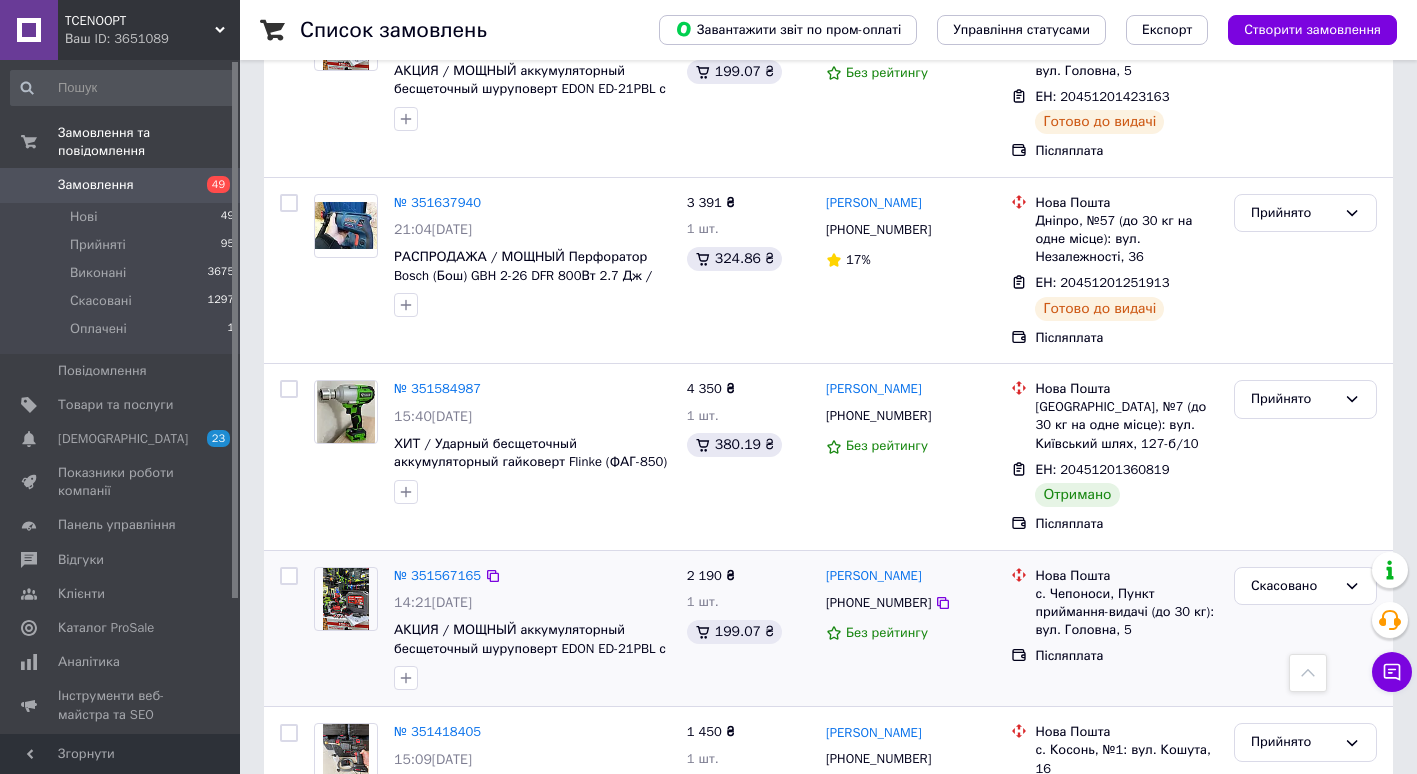 scroll, scrollTop: 1200, scrollLeft: 0, axis: vertical 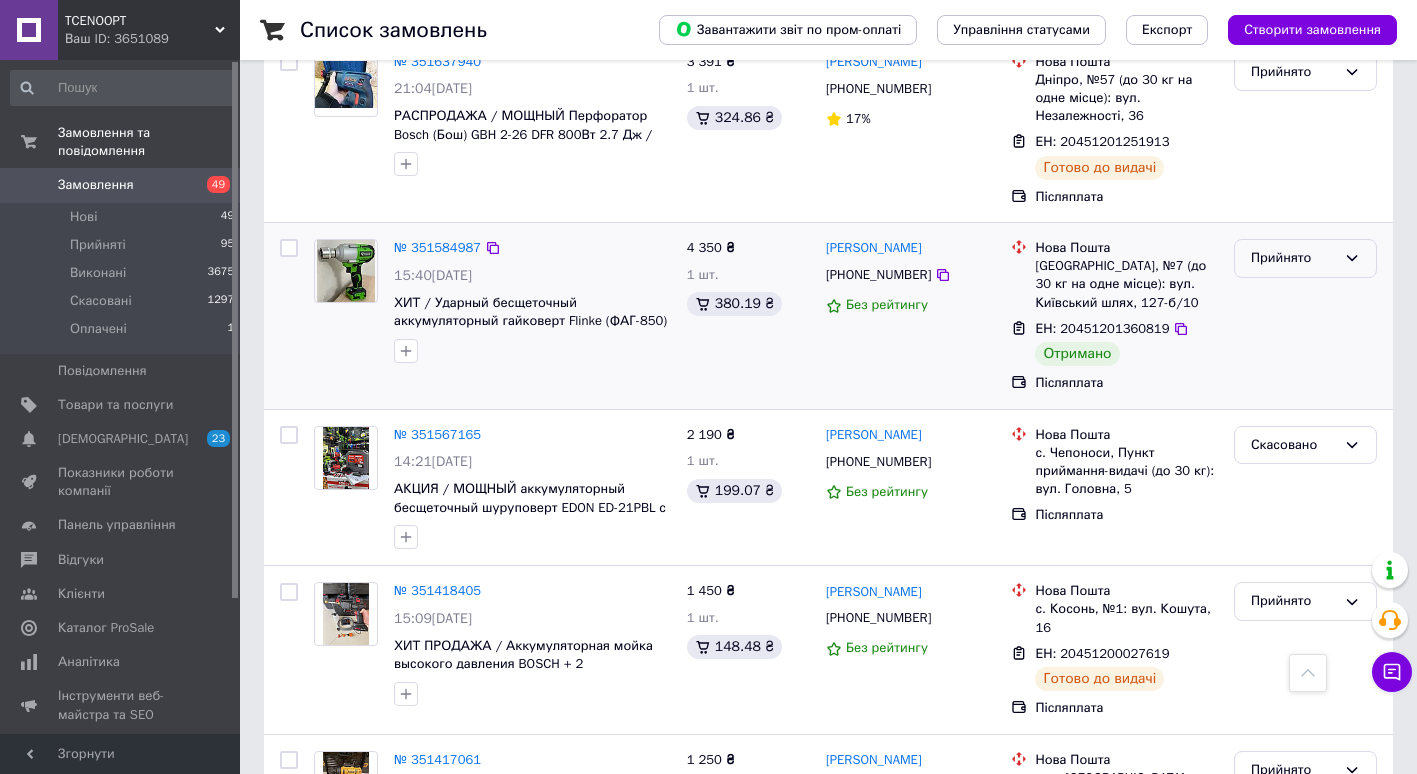 click on "Прийнято" at bounding box center (1293, 258) 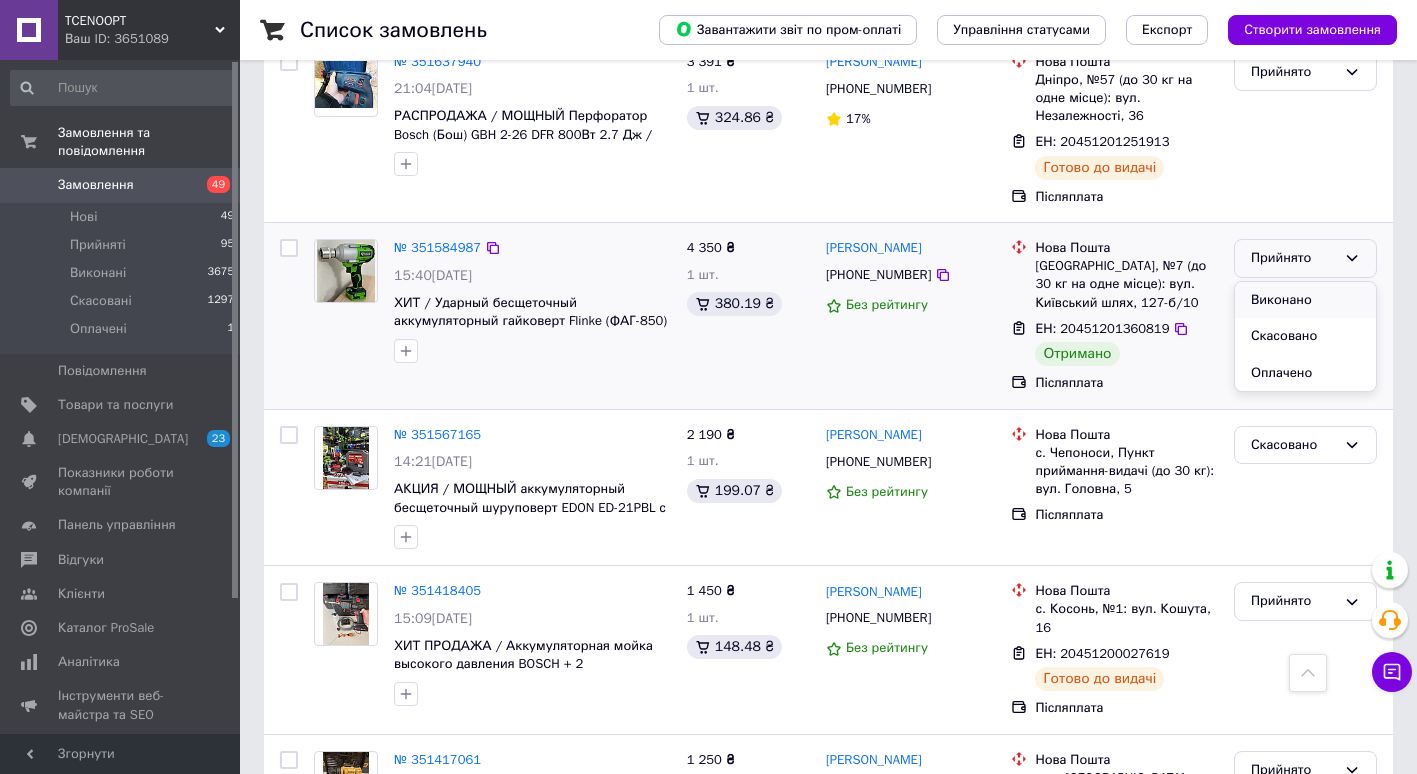 click on "Виконано" at bounding box center [1305, 300] 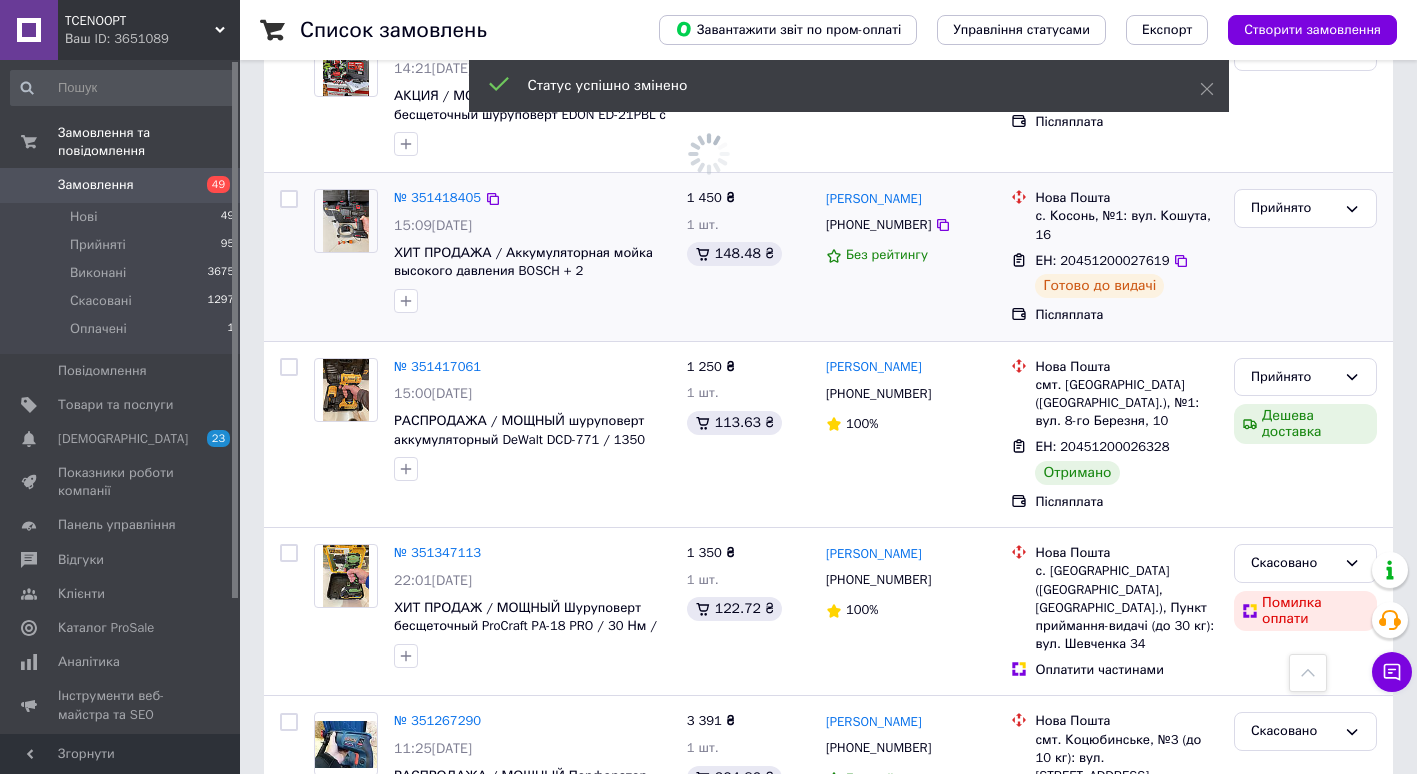 scroll, scrollTop: 1600, scrollLeft: 0, axis: vertical 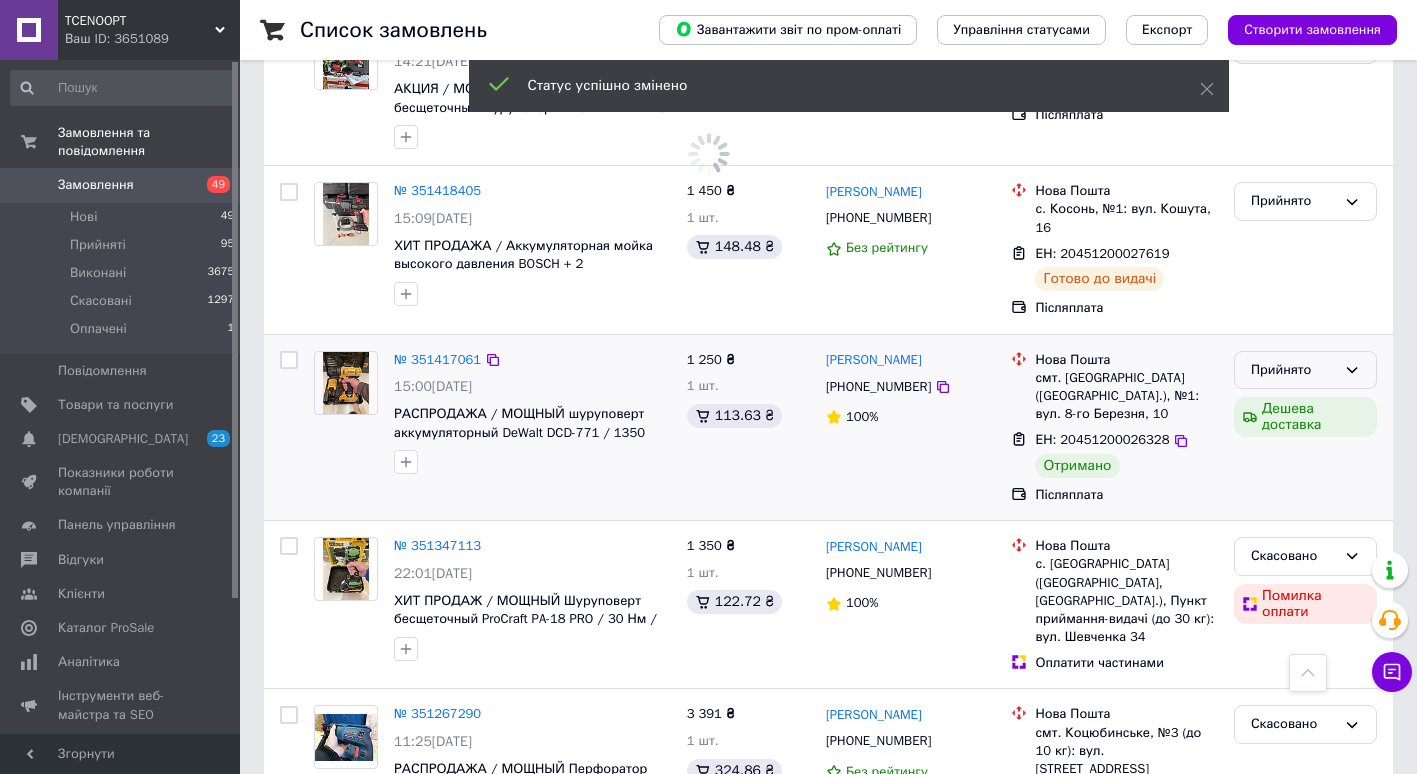 click on "Прийнято" at bounding box center (1293, 370) 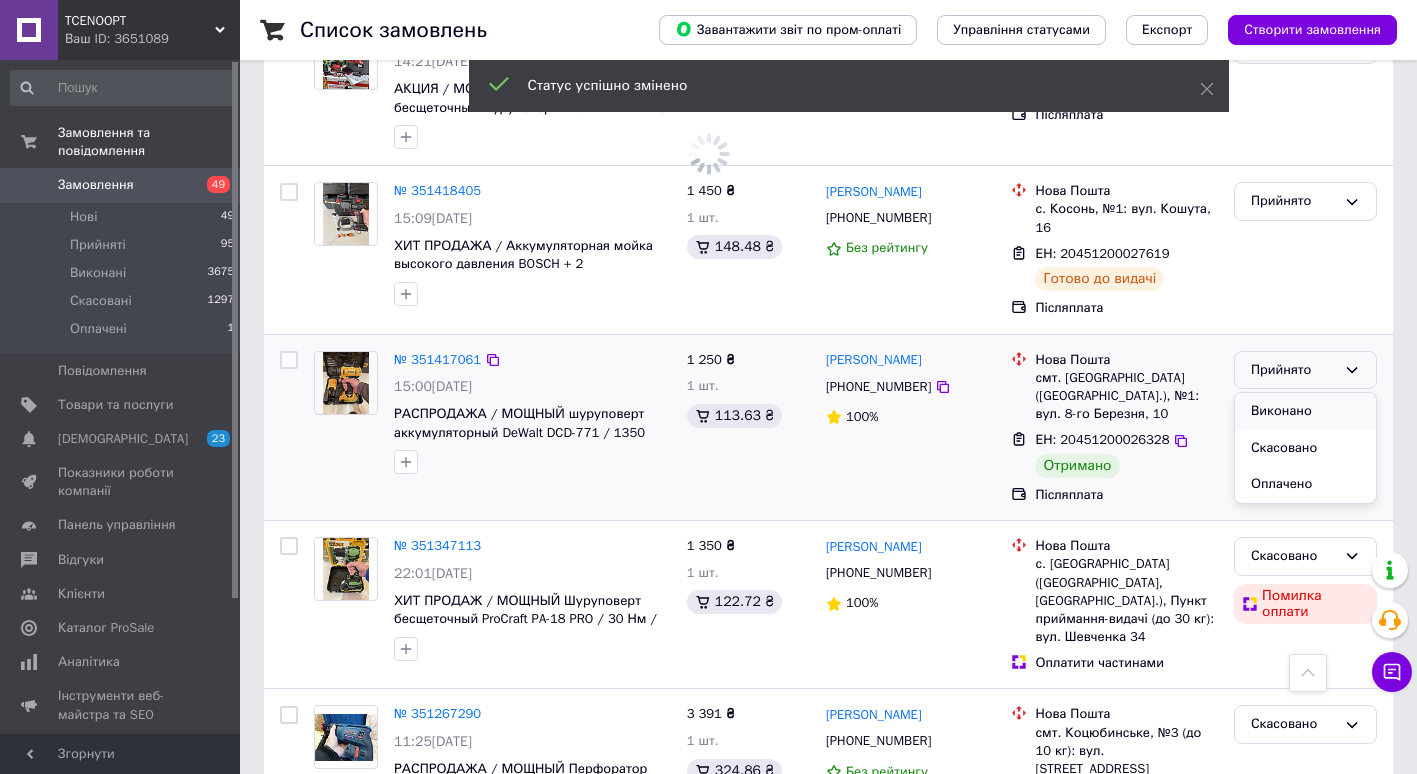 click on "Виконано" at bounding box center (1305, 411) 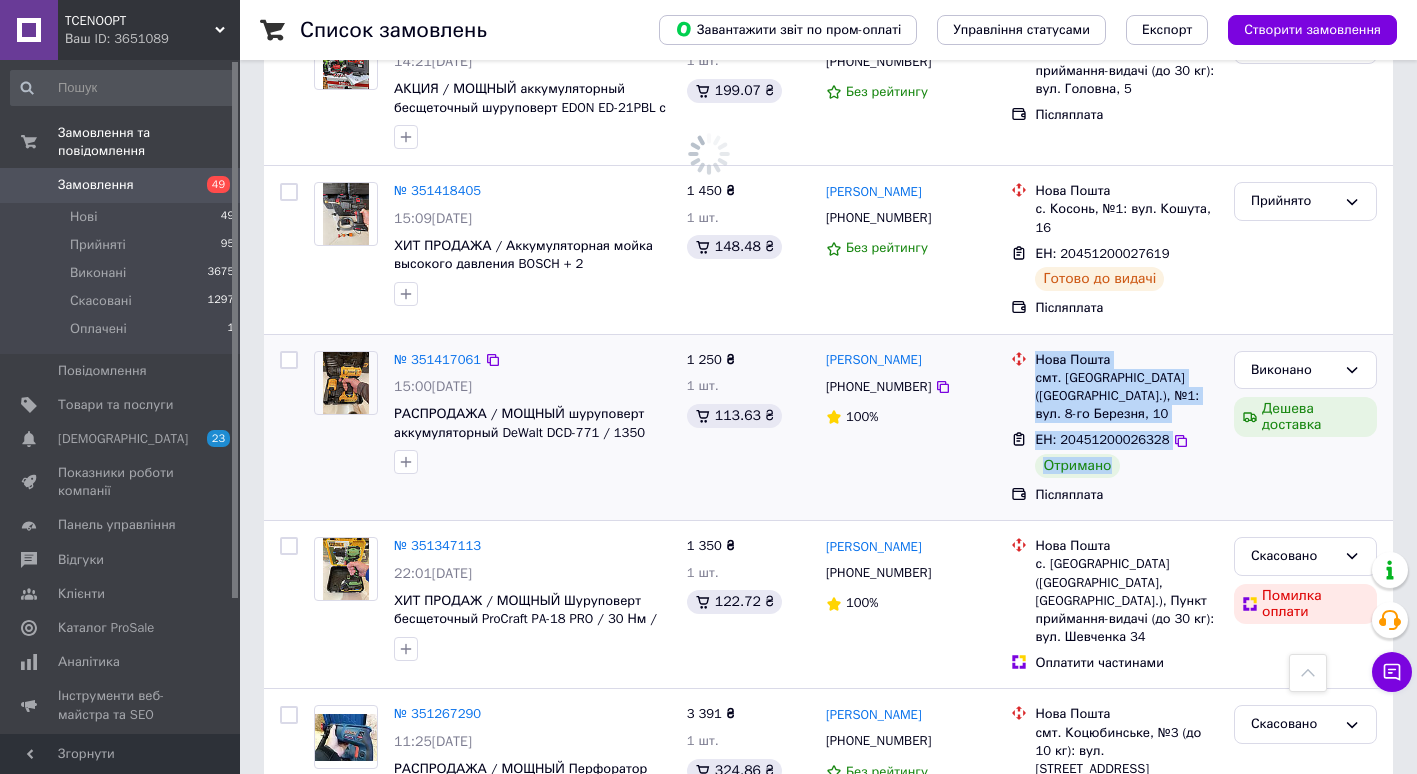 drag, startPoint x: 1037, startPoint y: 296, endPoint x: 1176, endPoint y: 376, distance: 160.37769 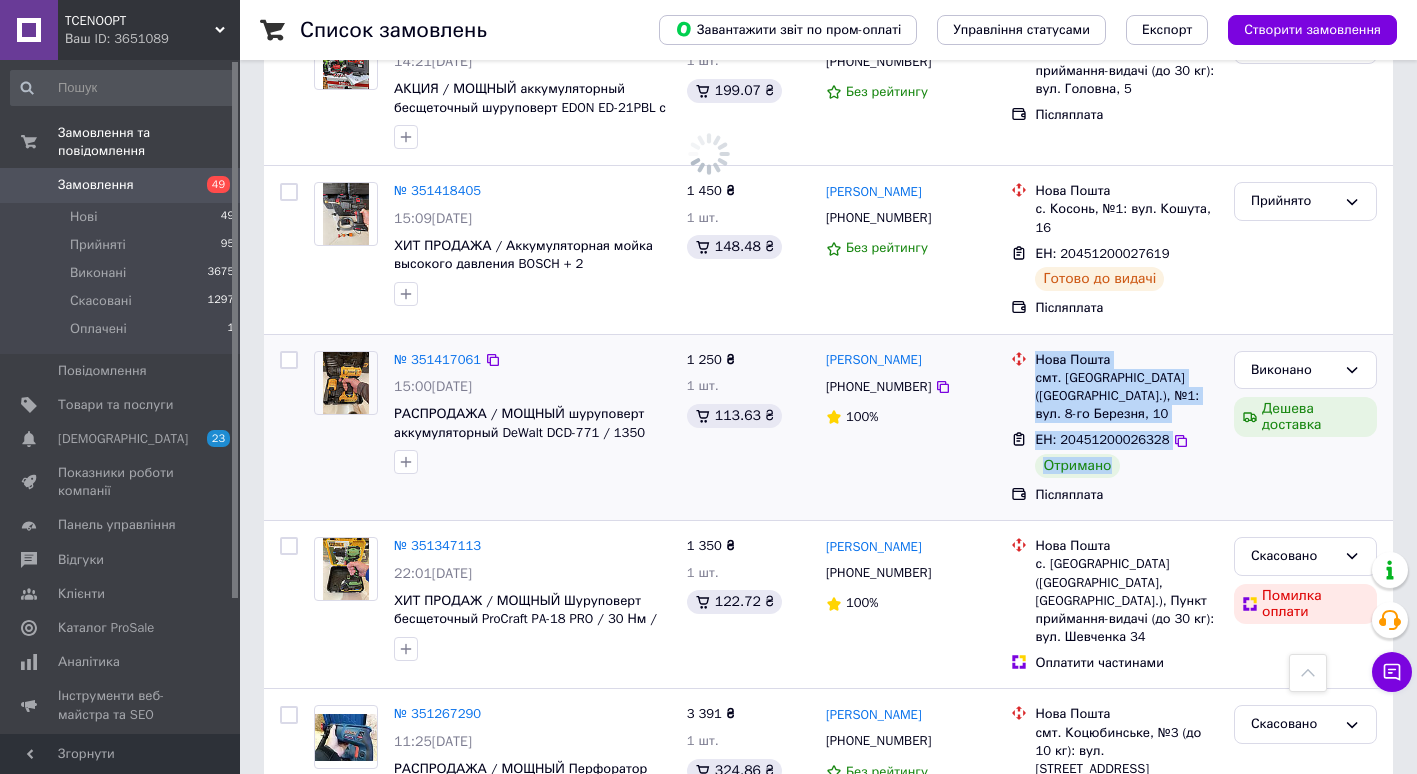 click on "Нова Пошта смт. [GEOGRAPHIC_DATA] ([GEOGRAPHIC_DATA].), №1: вул. 8-го Березня, 10 ЕН: 20451200026328 [PERSON_NAME]" at bounding box center (1114, 428) 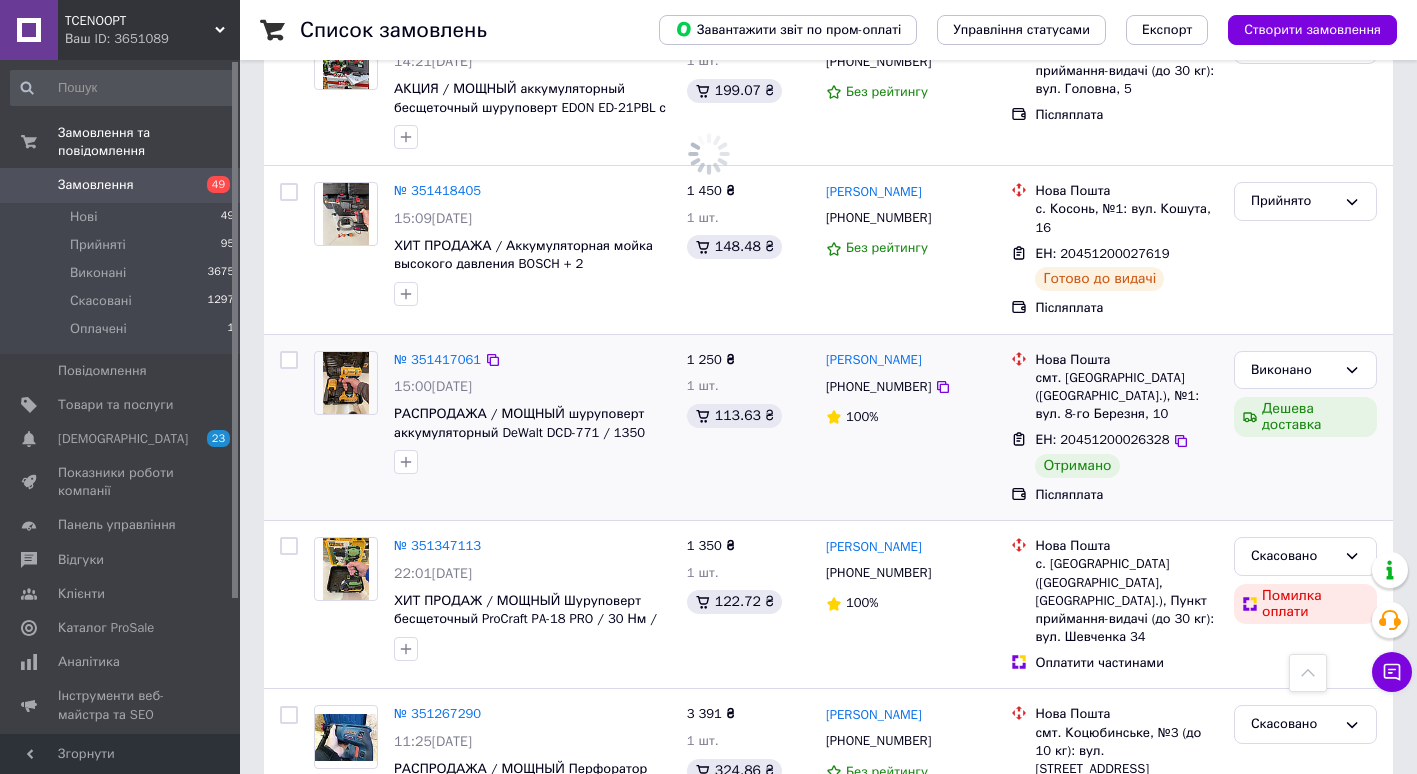 drag, startPoint x: 1176, startPoint y: 376, endPoint x: 1129, endPoint y: 425, distance: 67.89698 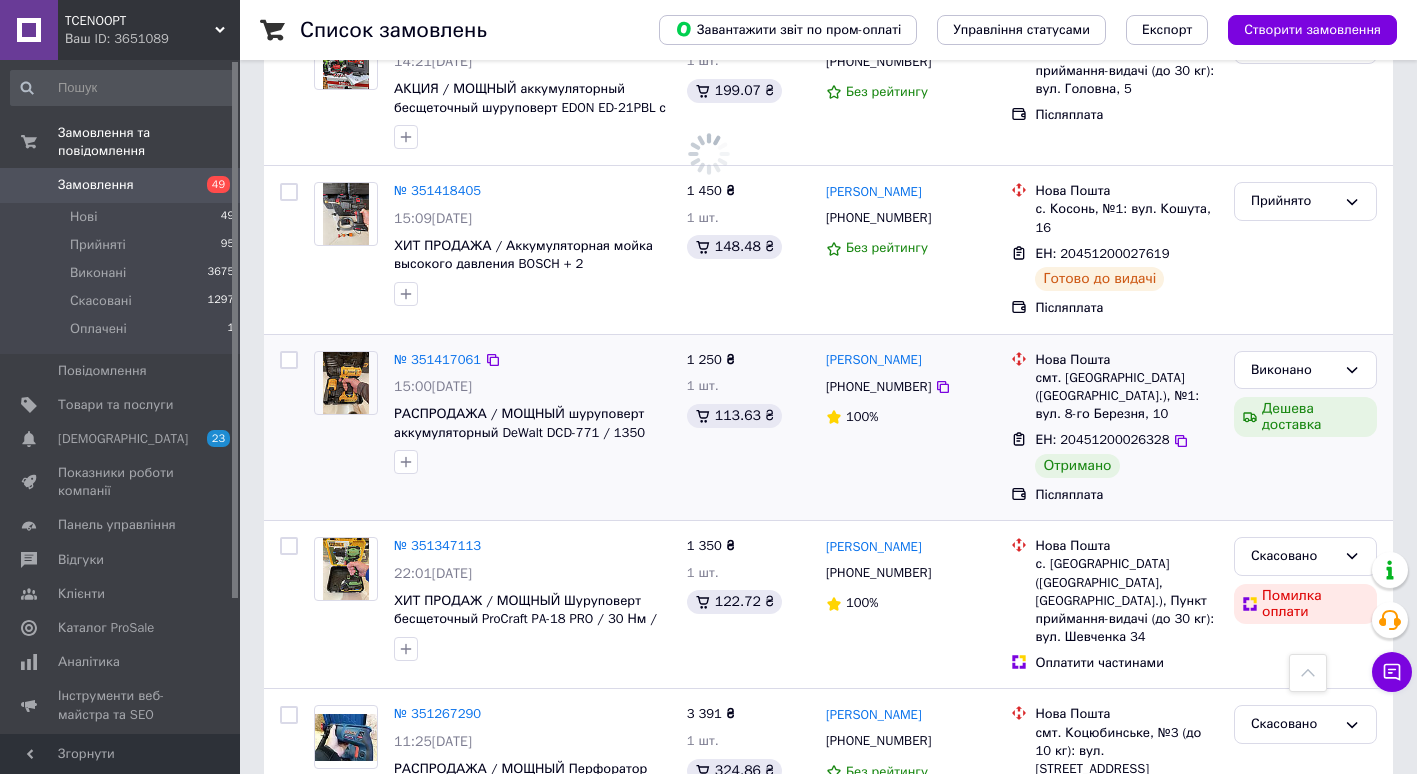 click on "Післяплата" at bounding box center [1126, 495] 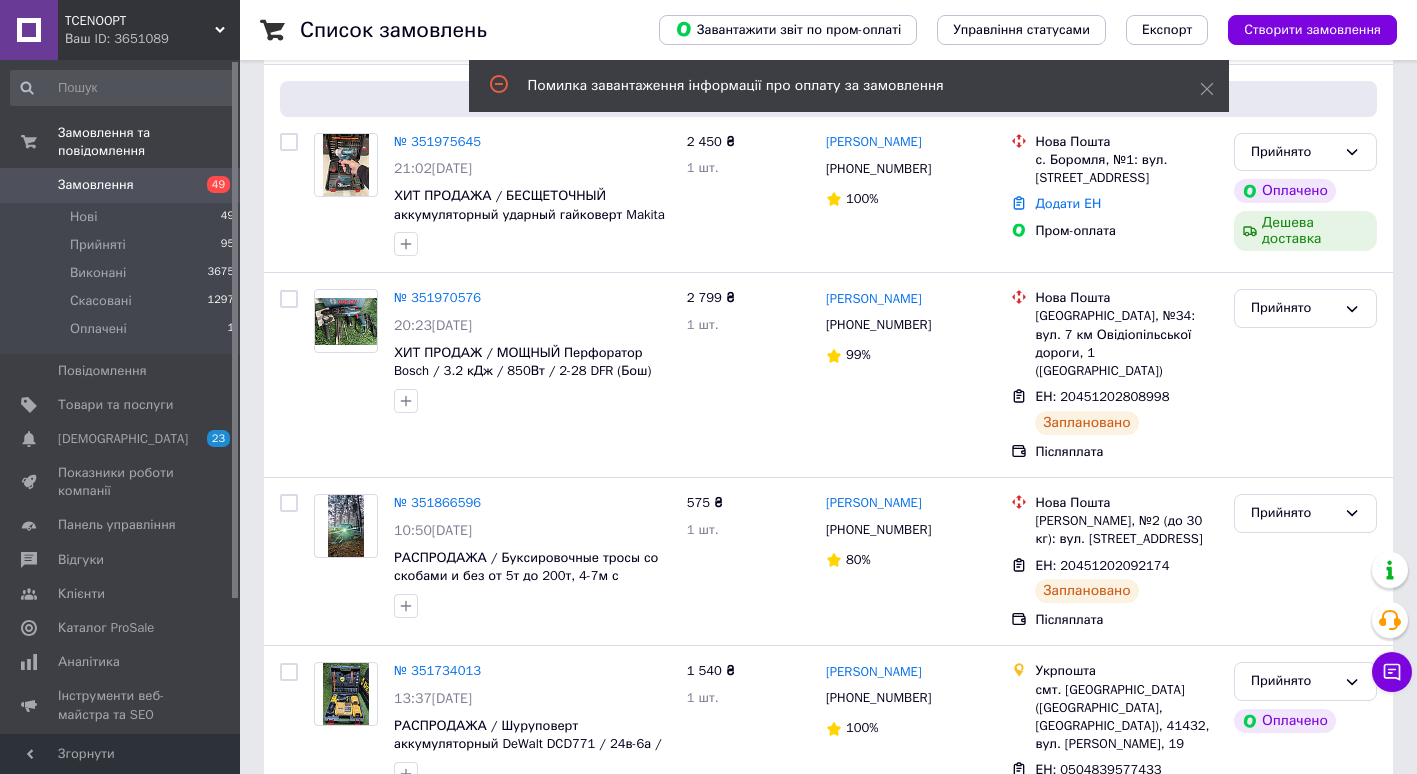 scroll, scrollTop: 0, scrollLeft: 0, axis: both 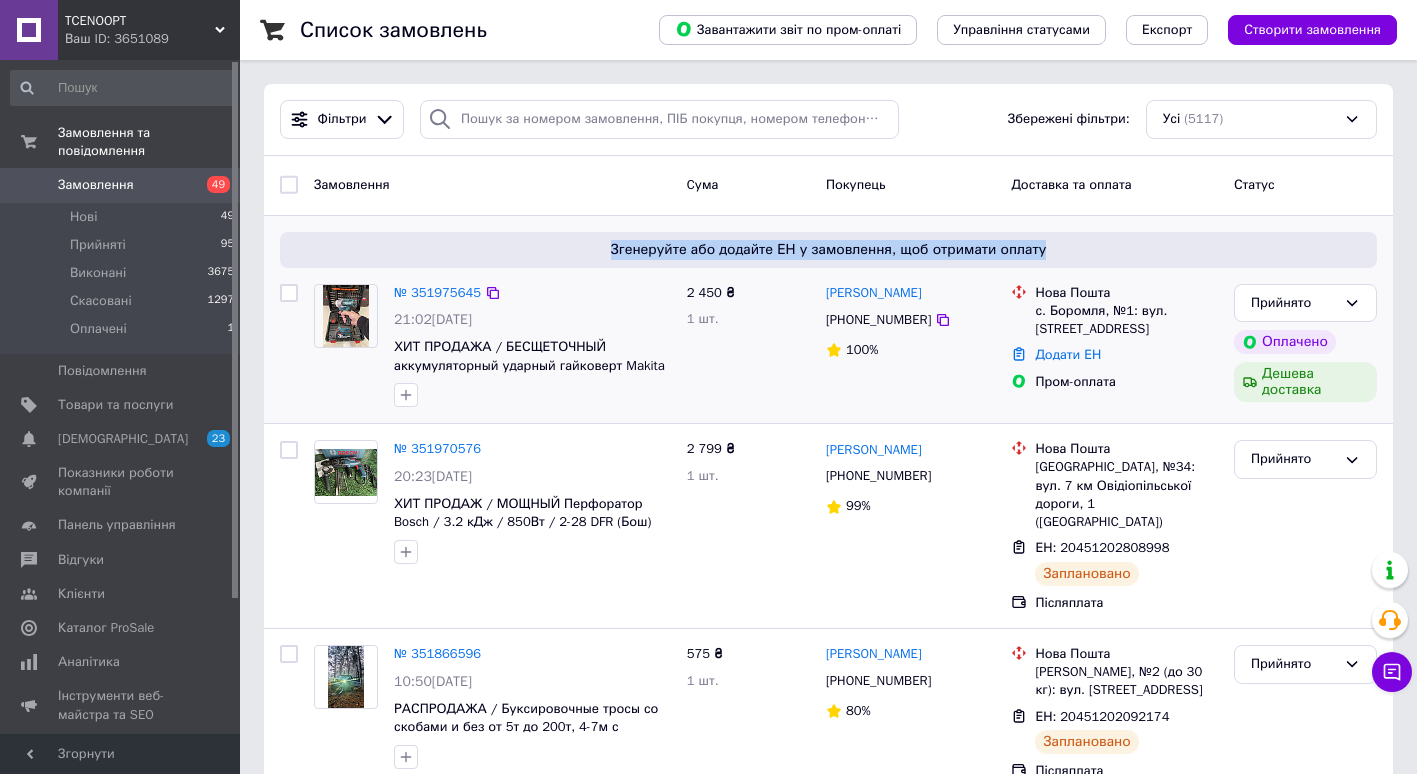 drag, startPoint x: 623, startPoint y: 244, endPoint x: 1085, endPoint y: 236, distance: 462.06924 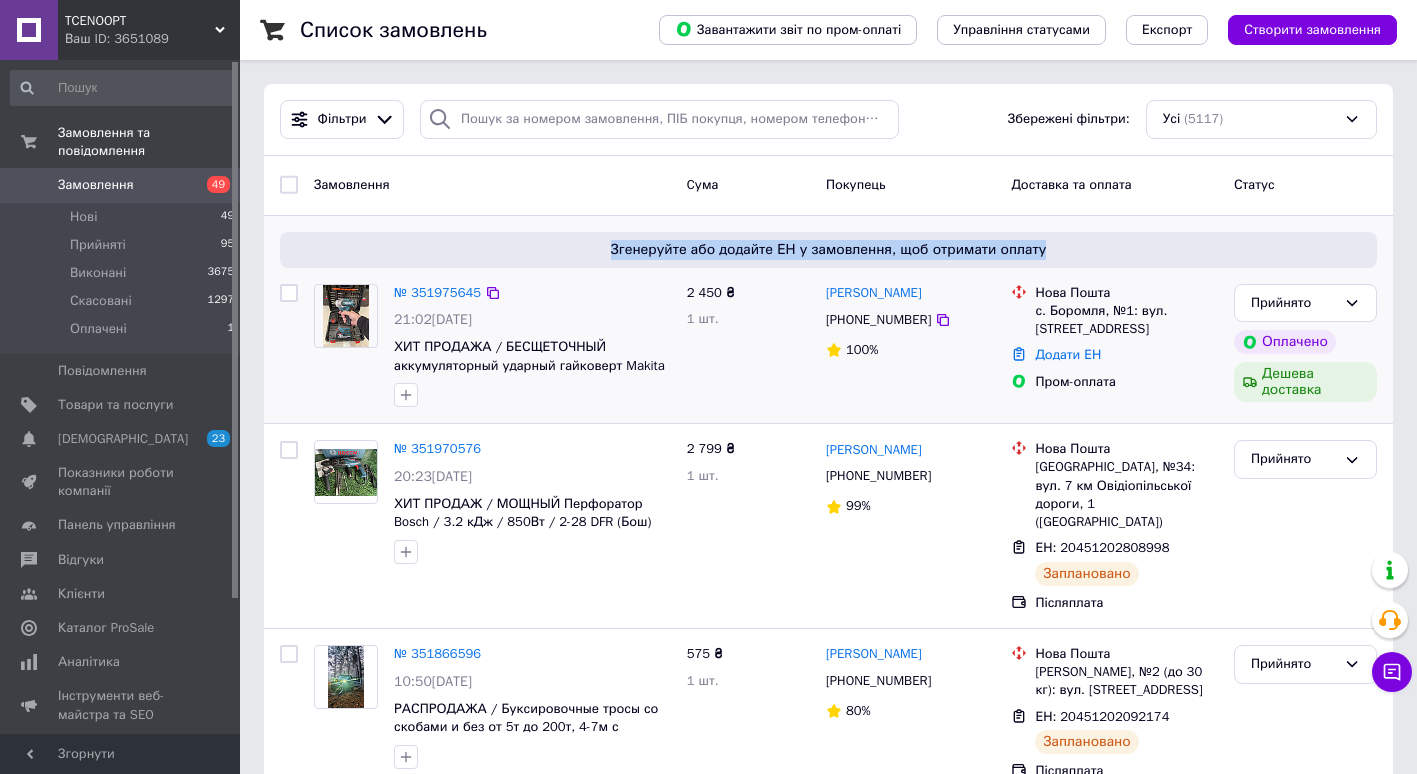 drag, startPoint x: 623, startPoint y: 250, endPoint x: 1135, endPoint y: 254, distance: 512.0156 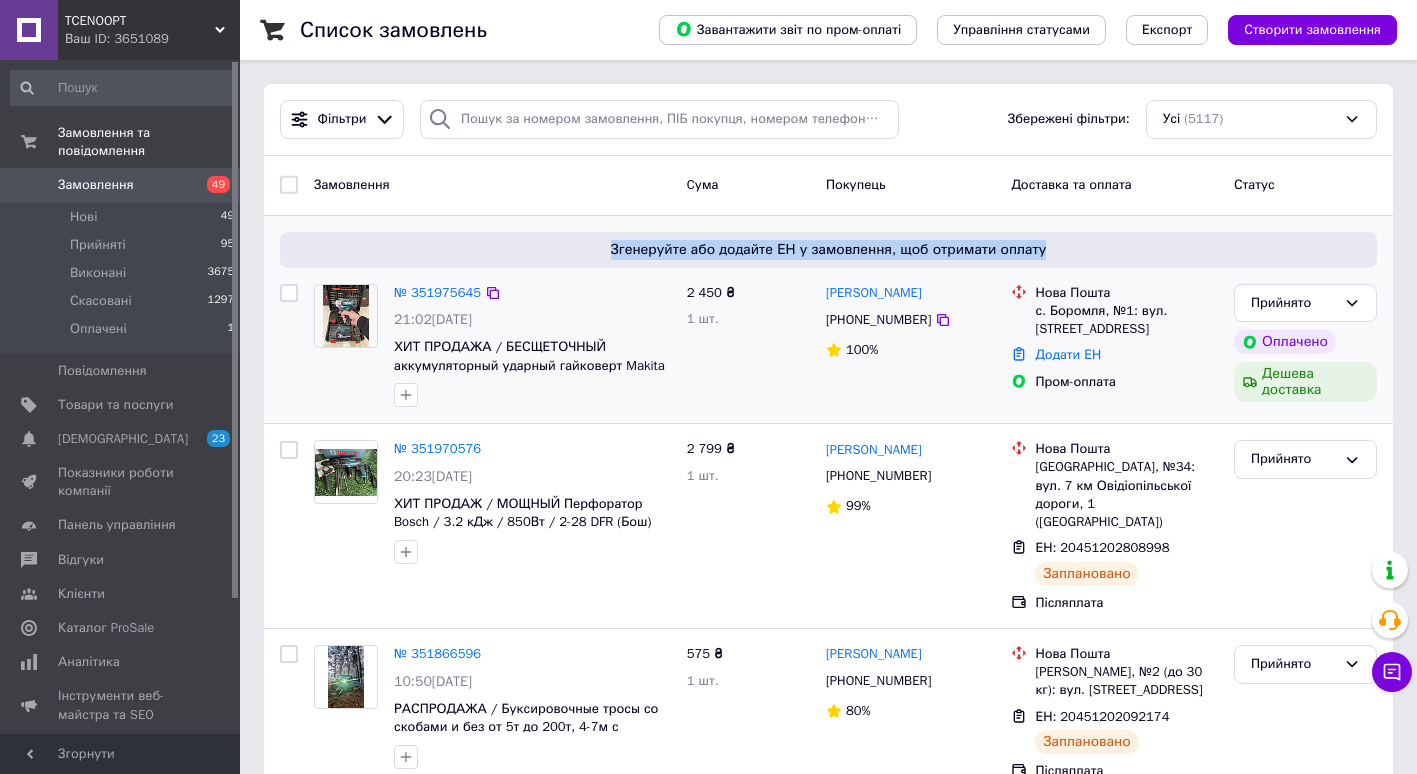 click on "Згенеруйте або додайте ЕН у замовлення, щоб отримати оплату" at bounding box center [828, 250] 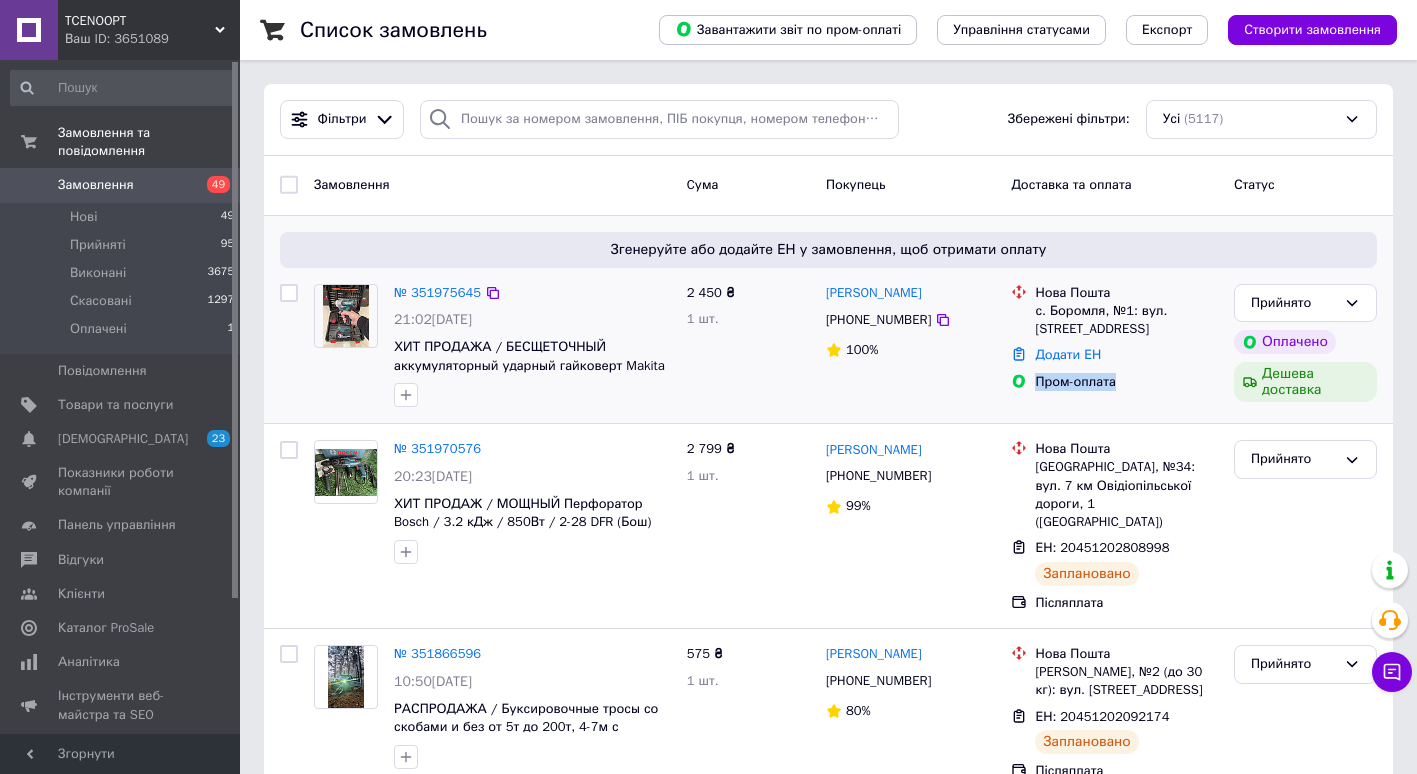 drag, startPoint x: 1039, startPoint y: 380, endPoint x: 1165, endPoint y: 396, distance: 127.01181 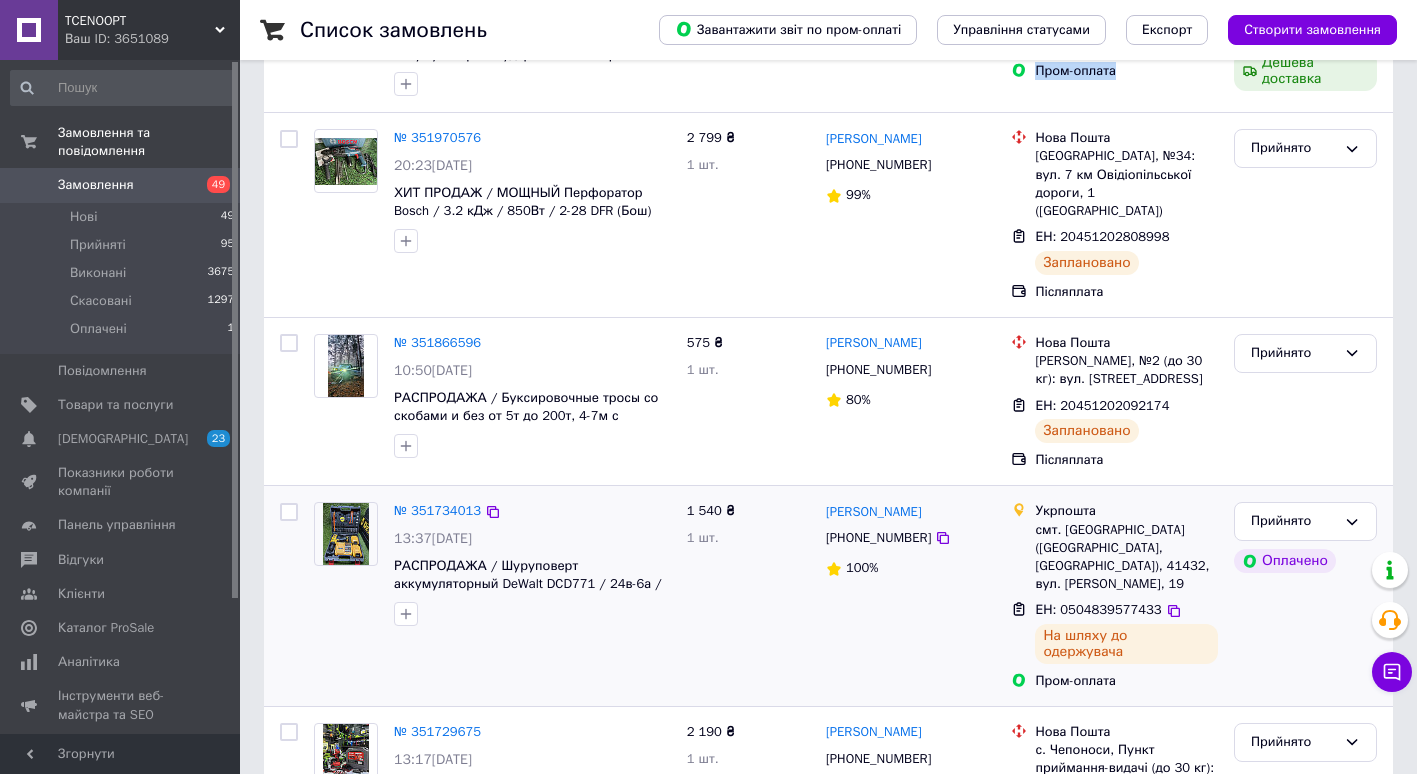 scroll, scrollTop: 400, scrollLeft: 0, axis: vertical 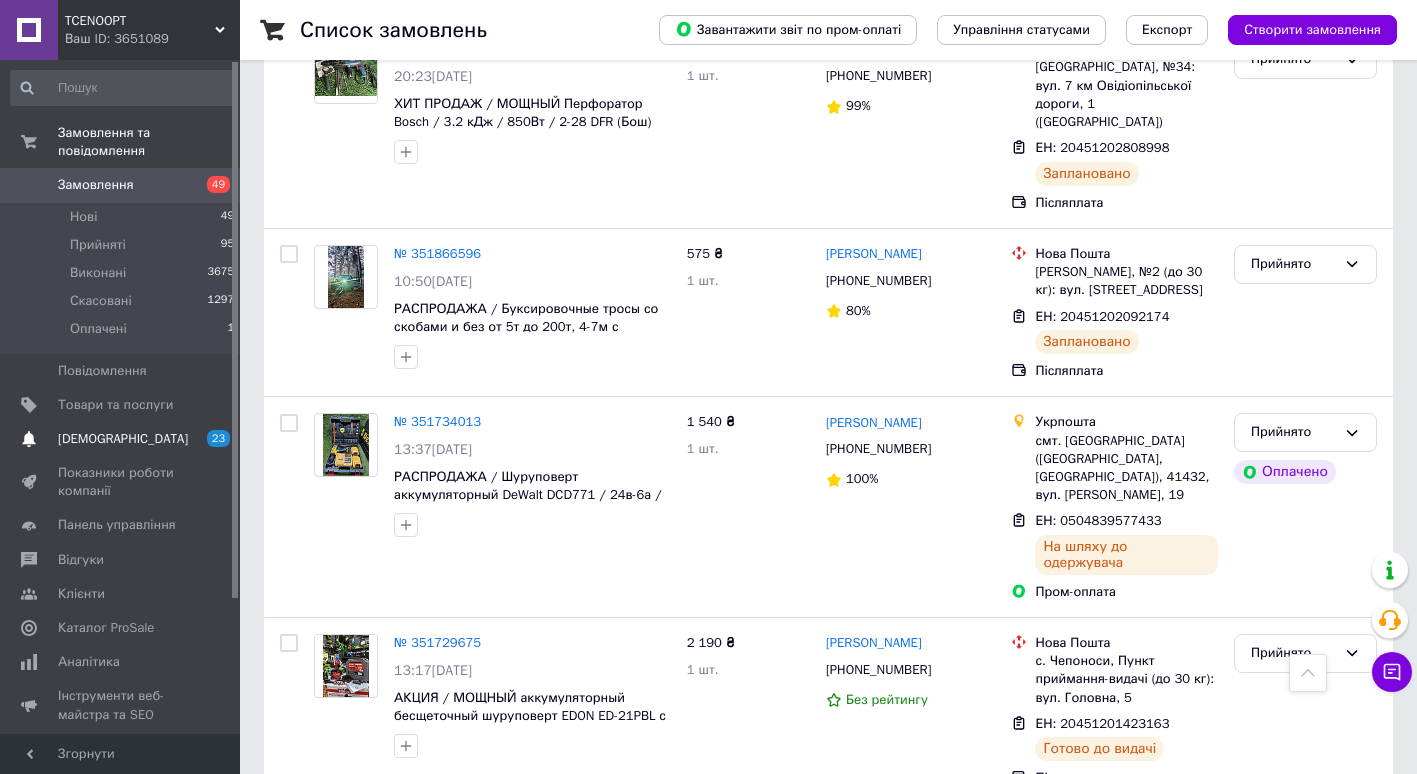 click on "[DEMOGRAPHIC_DATA]" at bounding box center (121, 439) 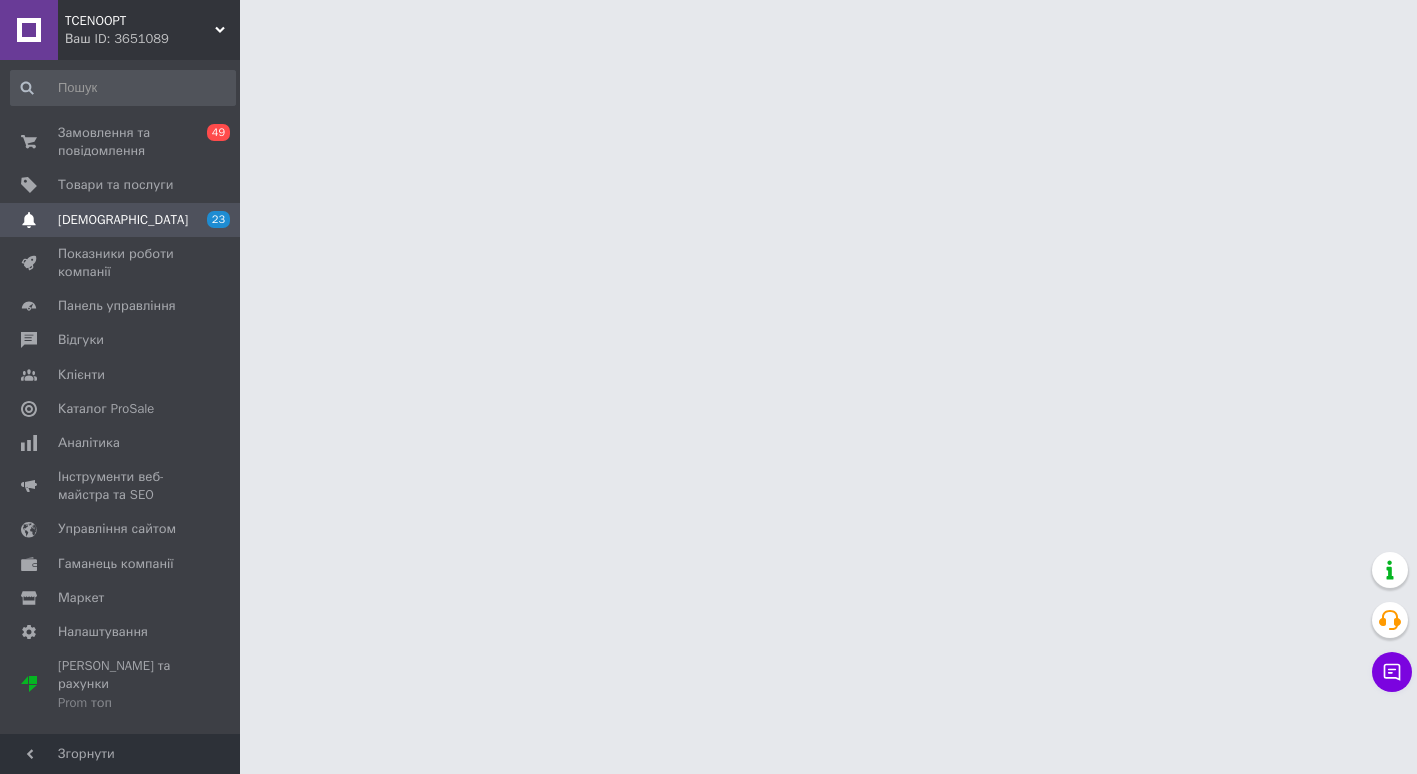 scroll, scrollTop: 0, scrollLeft: 0, axis: both 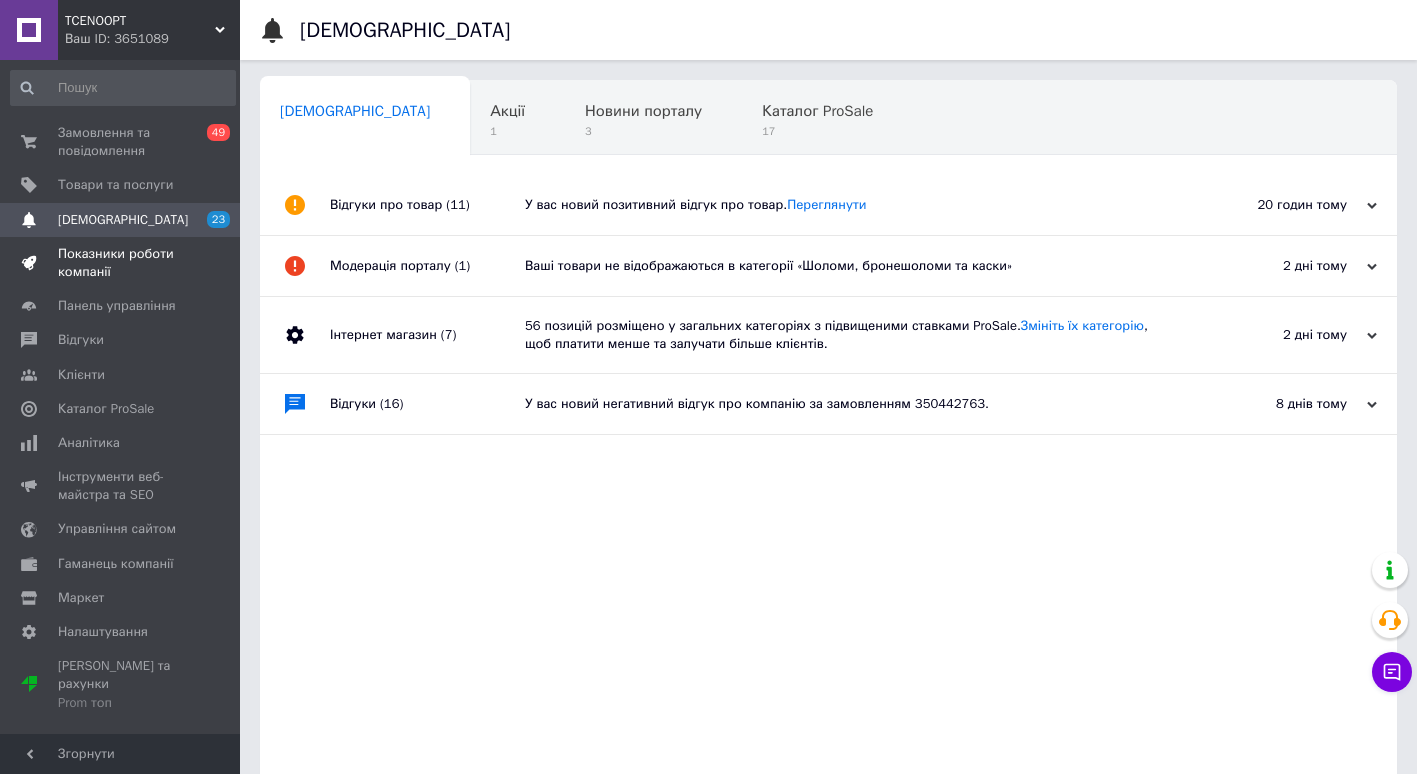 click on "Показники роботи компанії" at bounding box center [121, 263] 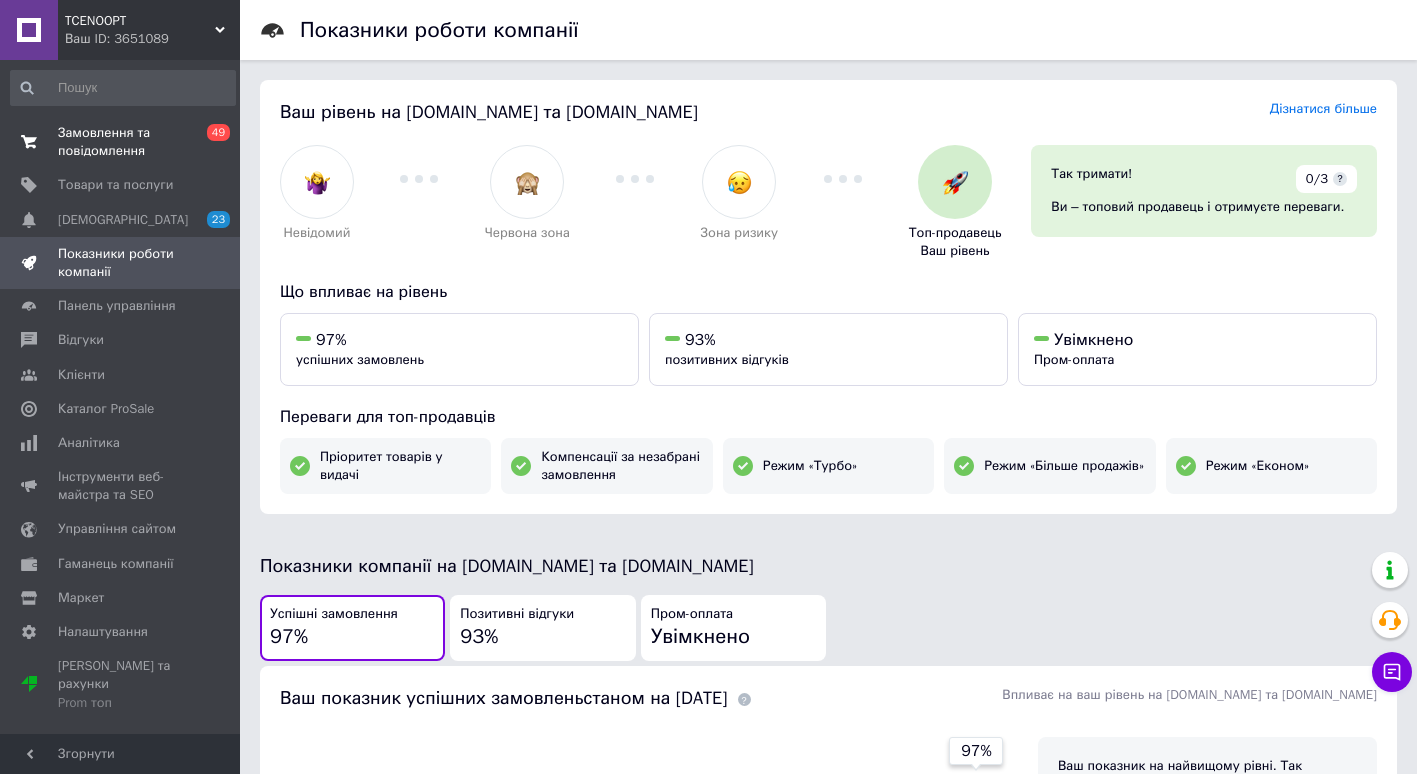 click on "Замовлення та повідомлення" at bounding box center [121, 142] 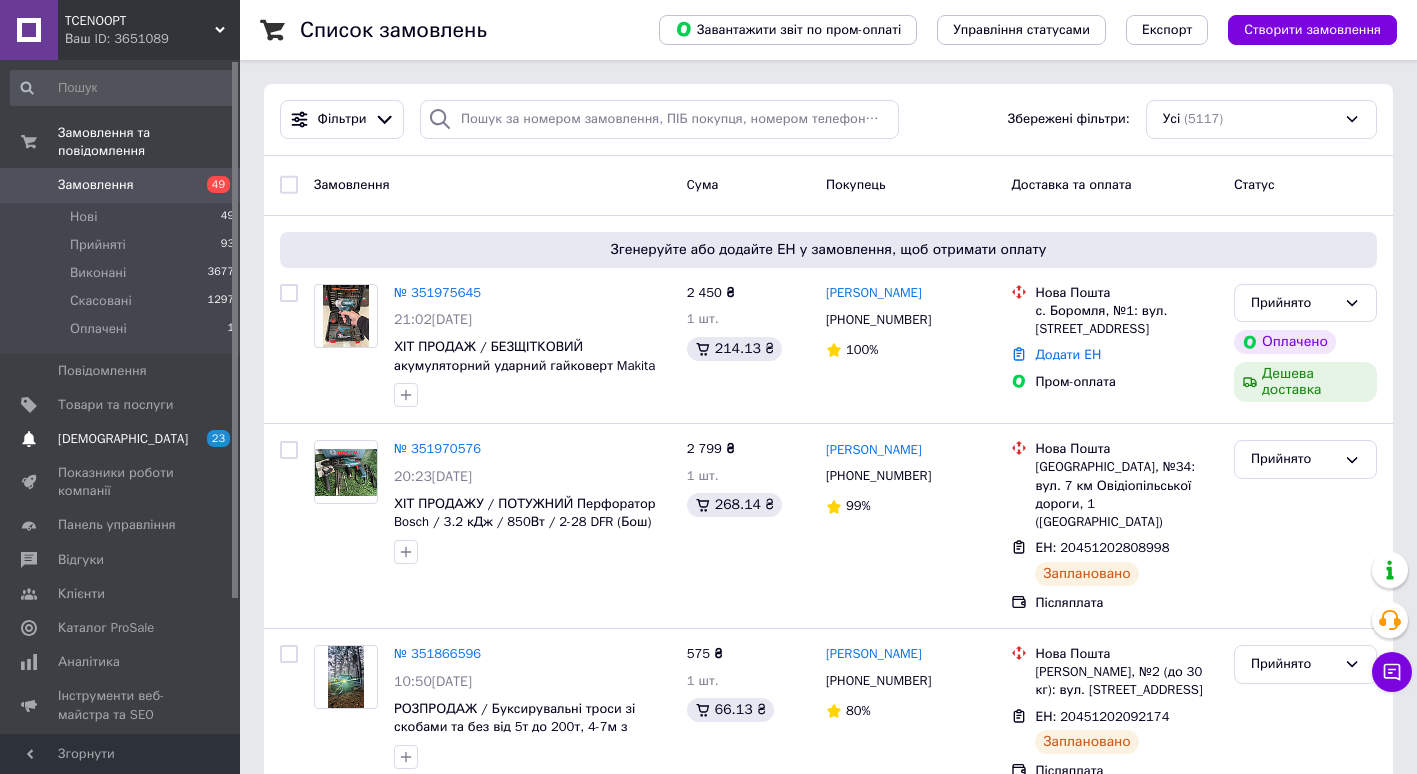 click on "[DEMOGRAPHIC_DATA]" at bounding box center [121, 439] 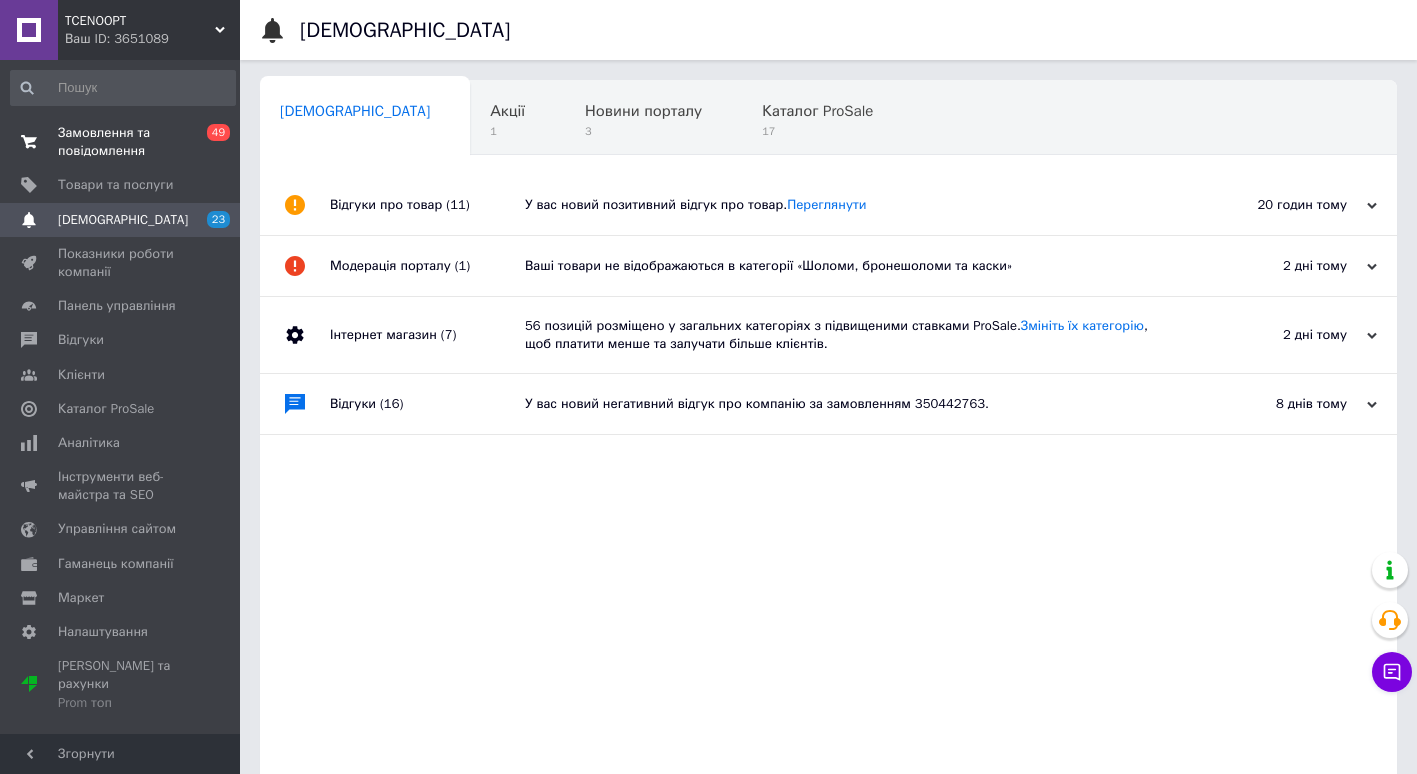 click on "Замовлення та повідомлення" at bounding box center (121, 142) 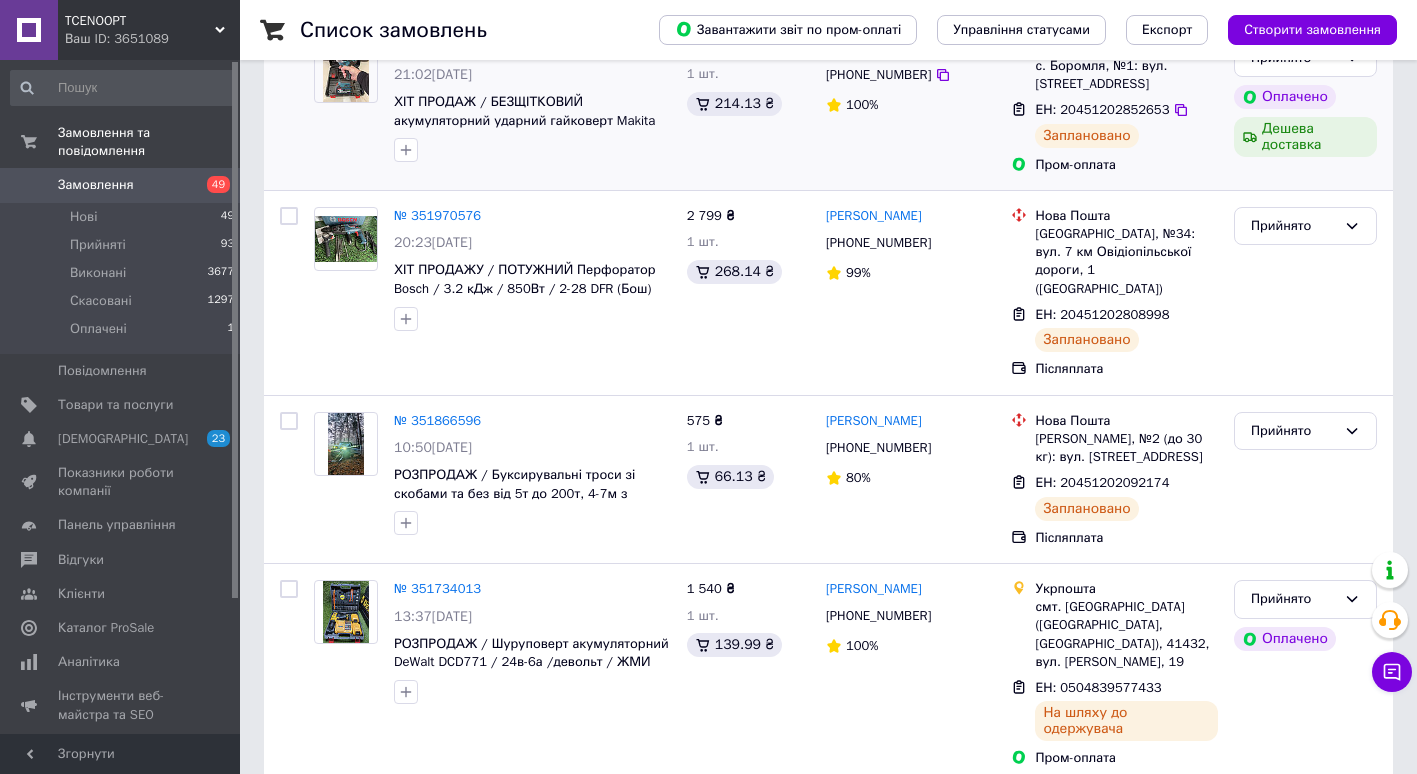 scroll, scrollTop: 300, scrollLeft: 0, axis: vertical 